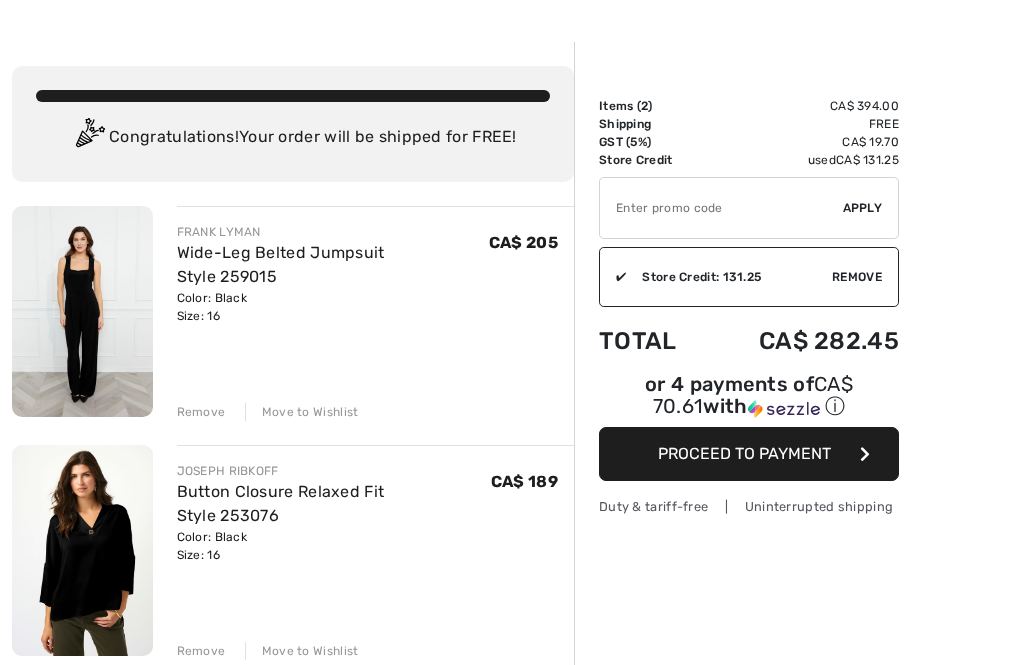 scroll, scrollTop: 136, scrollLeft: 0, axis: vertical 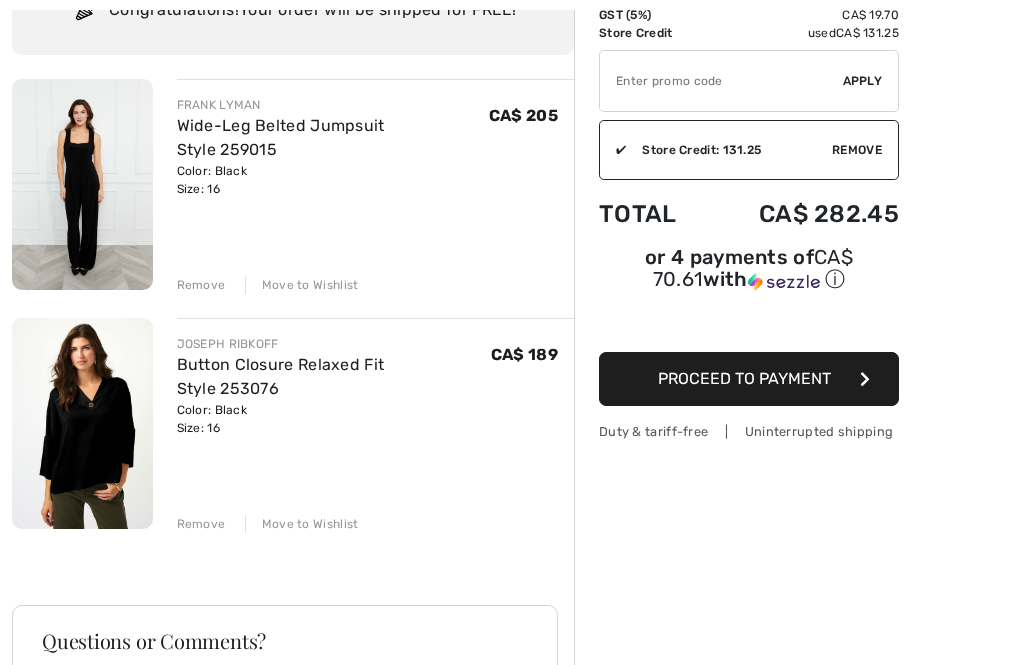 click on "Remove
Move to Wishlist" at bounding box center [376, 522] 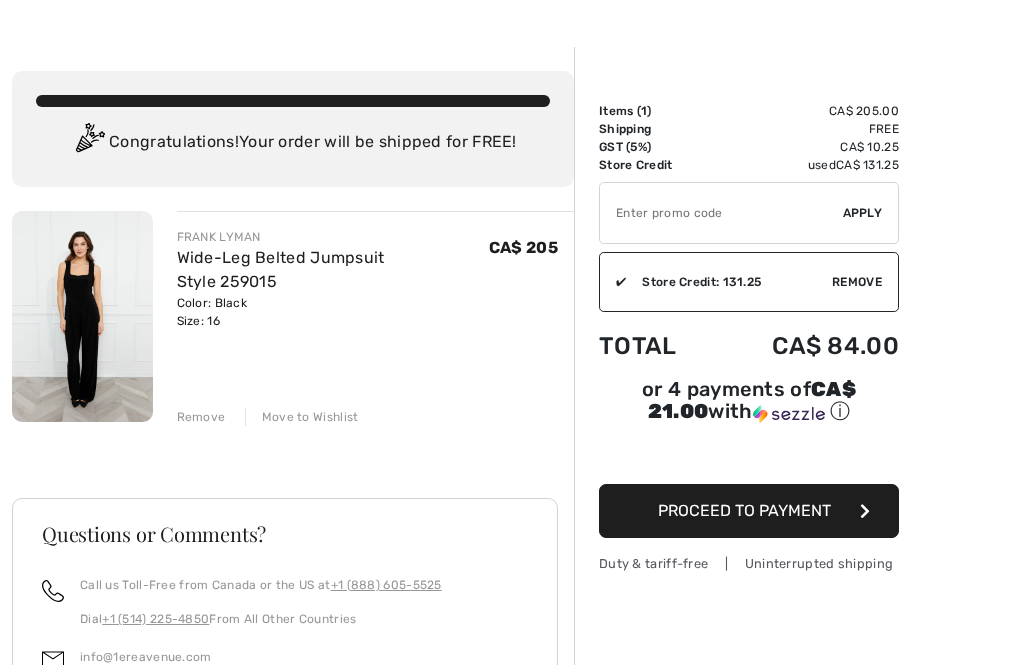 scroll, scrollTop: 35, scrollLeft: 0, axis: vertical 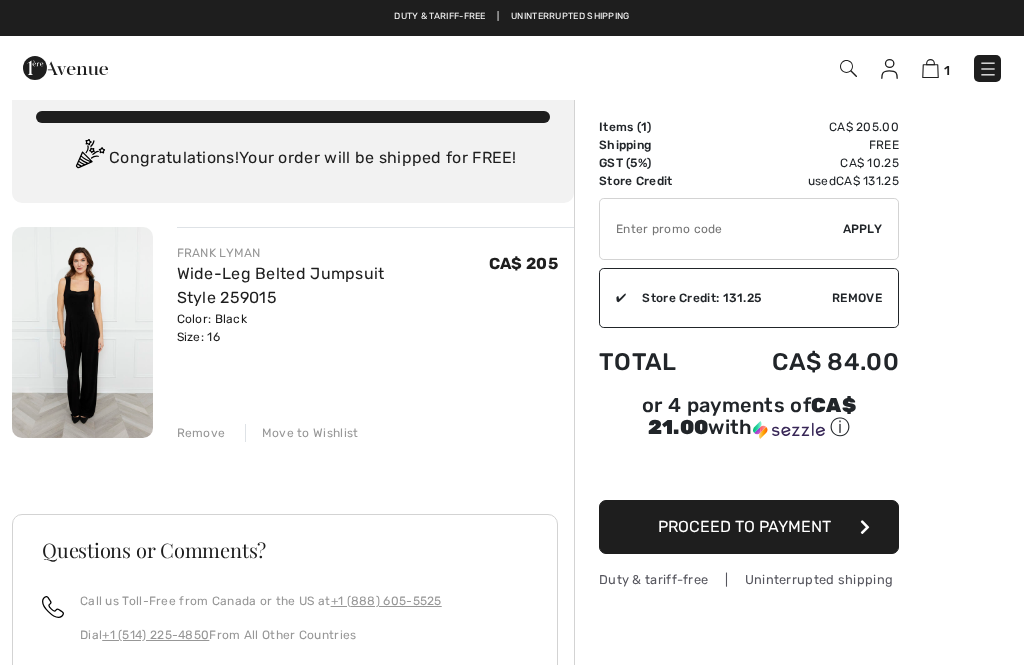 click on "Wide-Leg Belted Jumpsuit Style 259015" at bounding box center (281, 285) 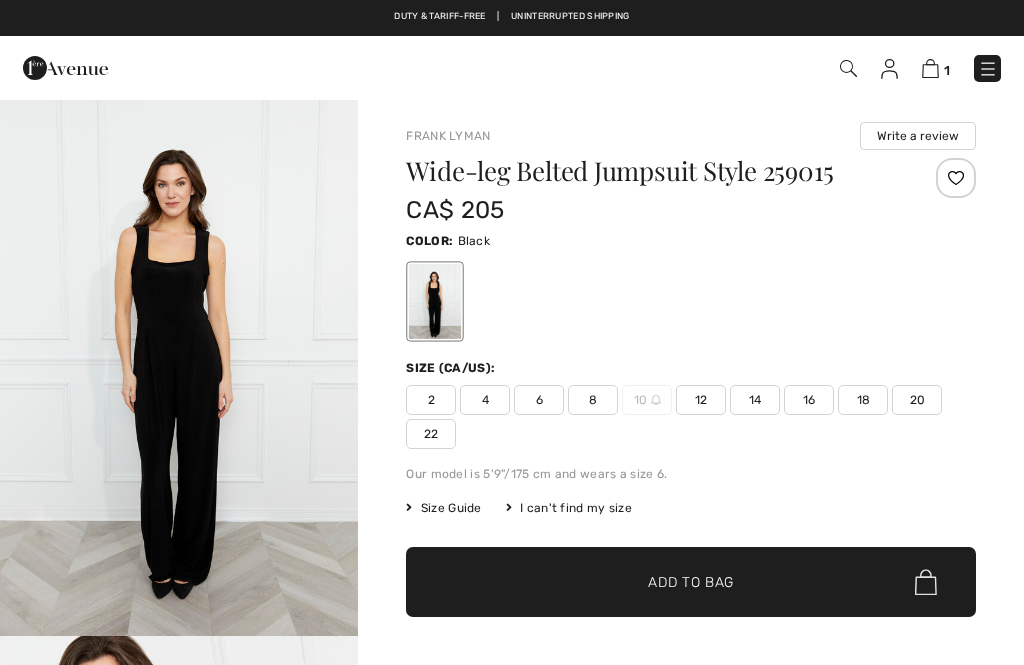 scroll, scrollTop: 0, scrollLeft: 0, axis: both 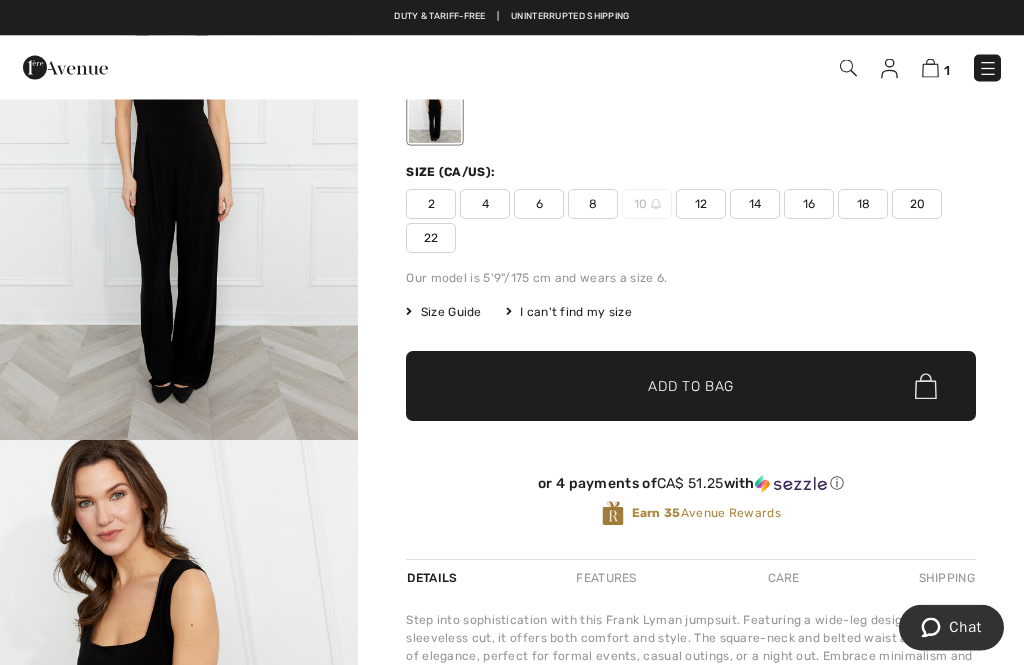click on "14" at bounding box center [755, 205] 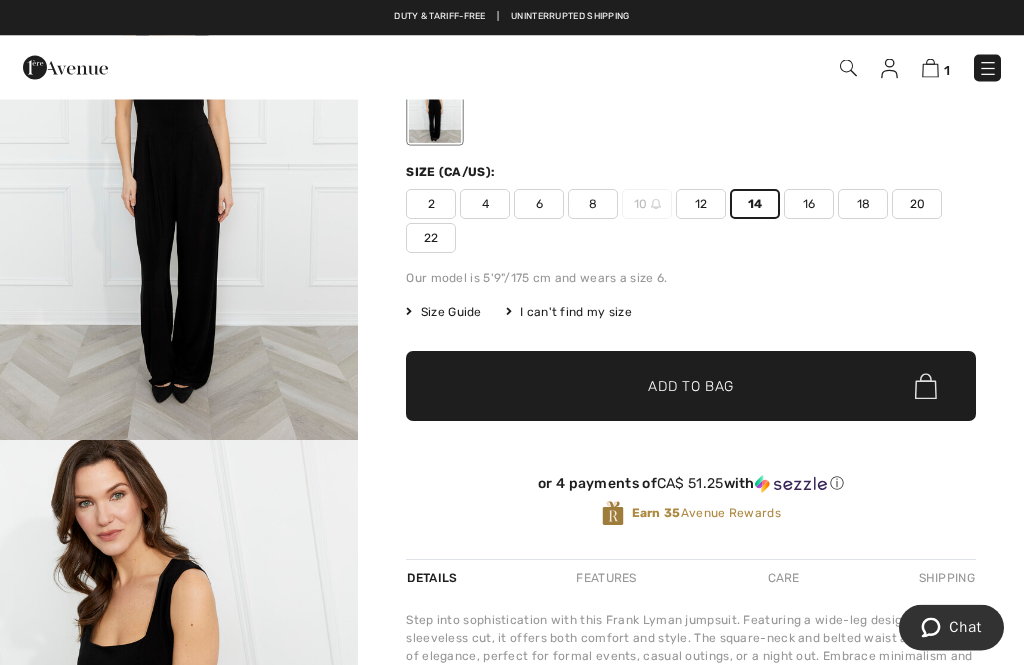 scroll, scrollTop: 196, scrollLeft: 0, axis: vertical 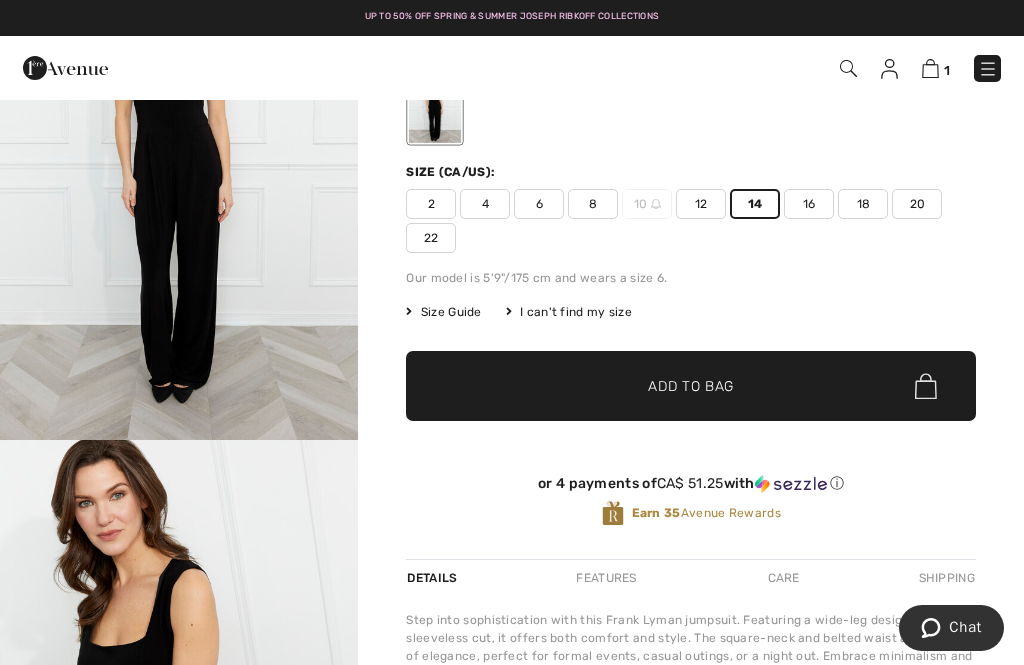 click on "Add to Bag" at bounding box center [691, 386] 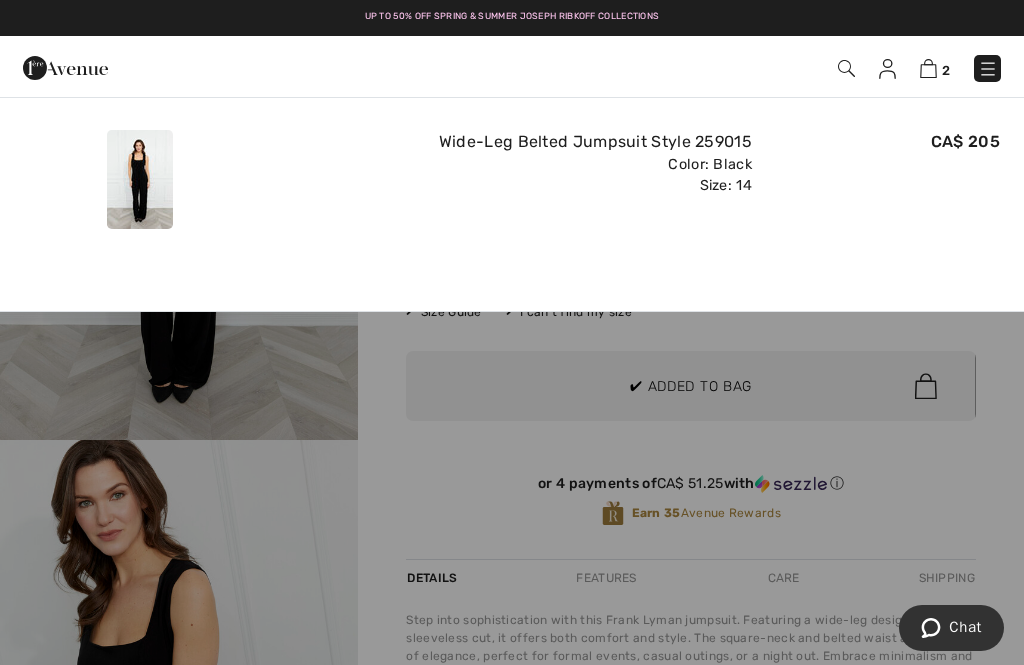 scroll, scrollTop: 0, scrollLeft: 0, axis: both 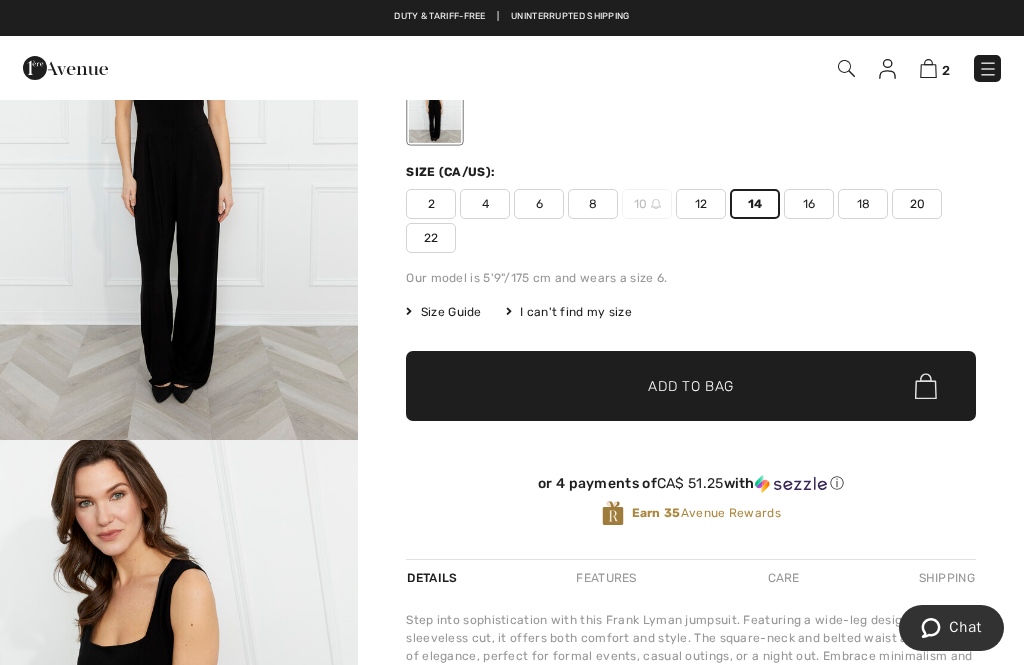click at bounding box center [179, 709] 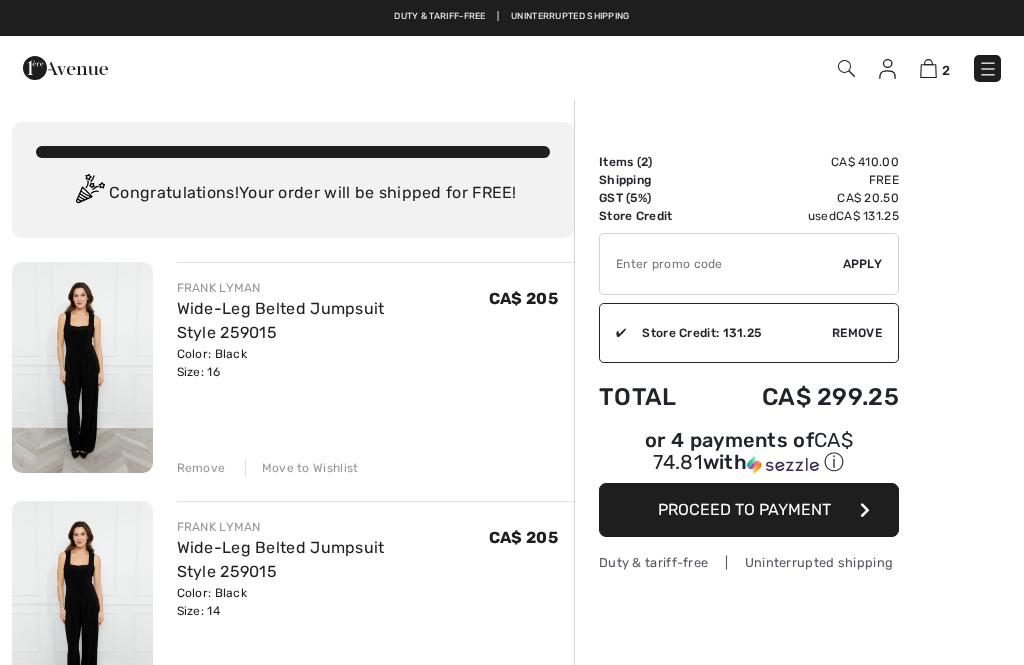scroll, scrollTop: 0, scrollLeft: 0, axis: both 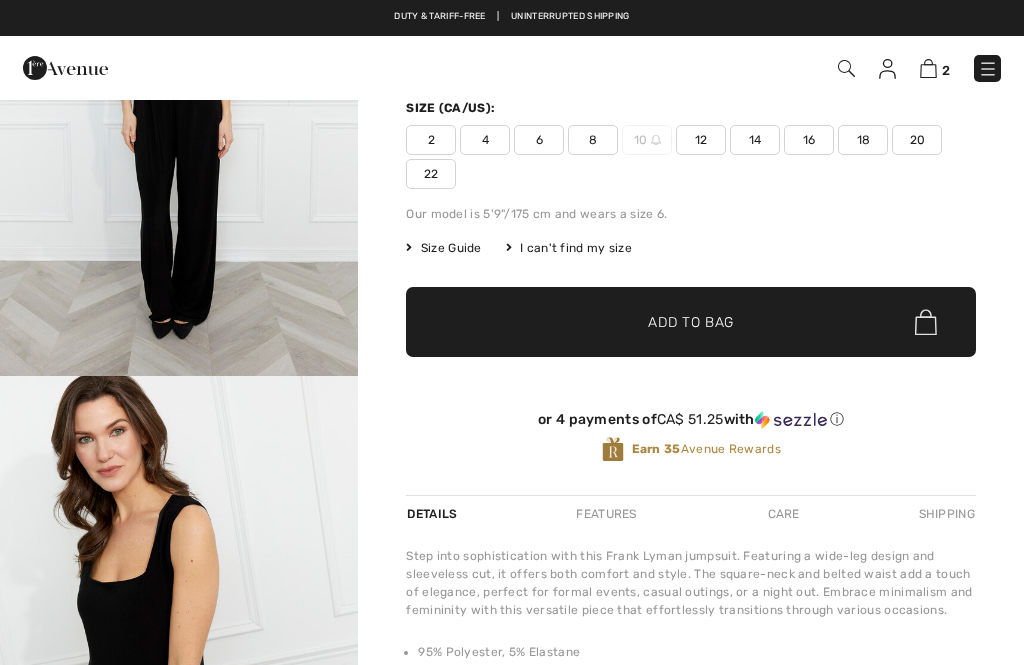 checkbox on "true" 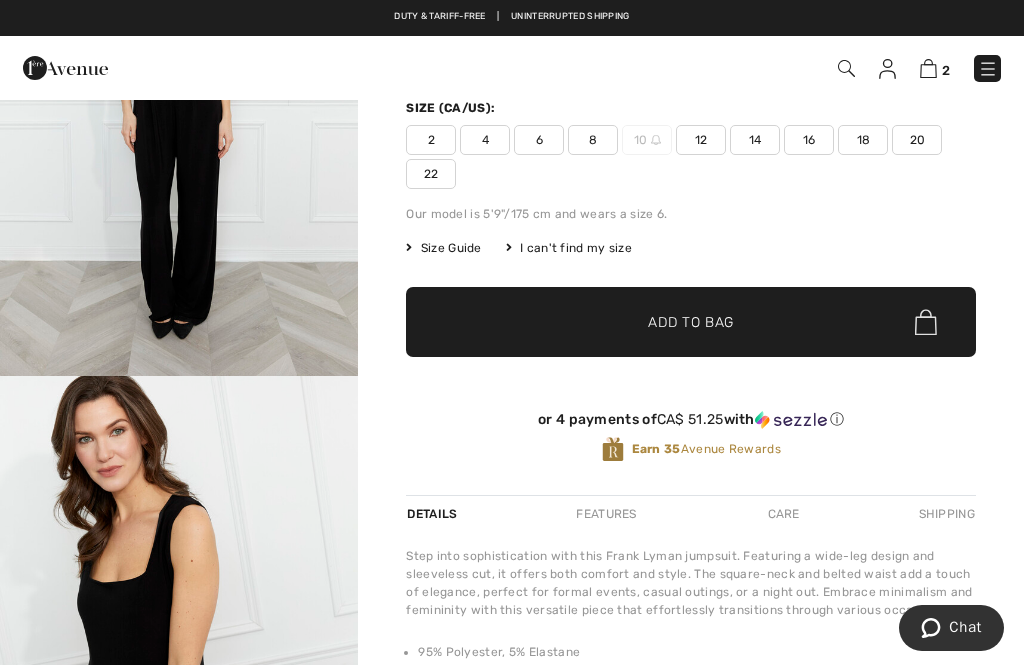 scroll, scrollTop: 0, scrollLeft: 0, axis: both 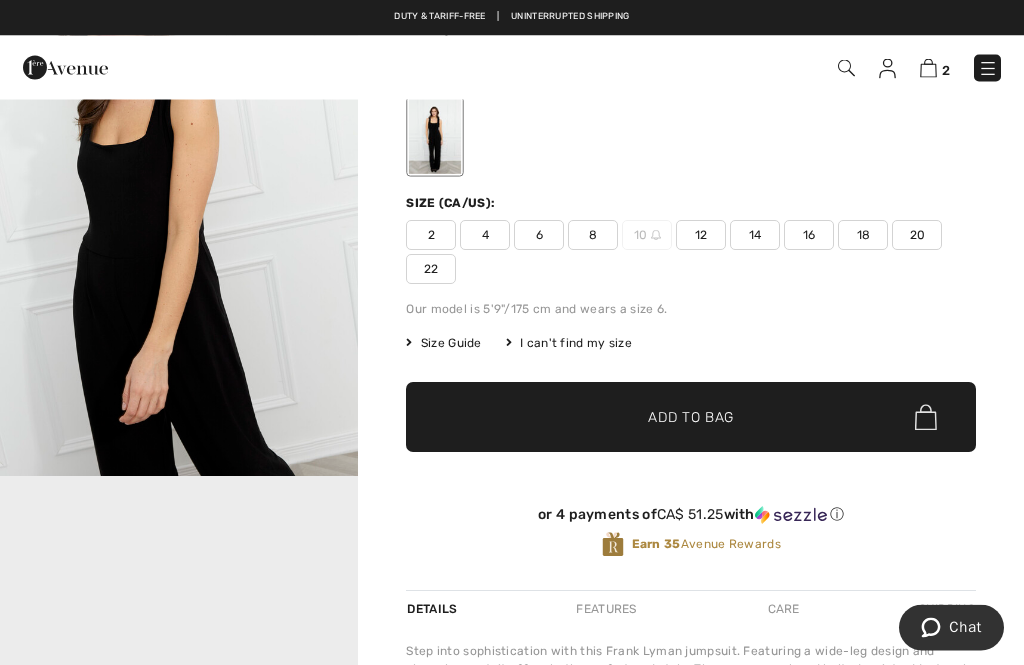click on "Size Guide" at bounding box center (443, 344) 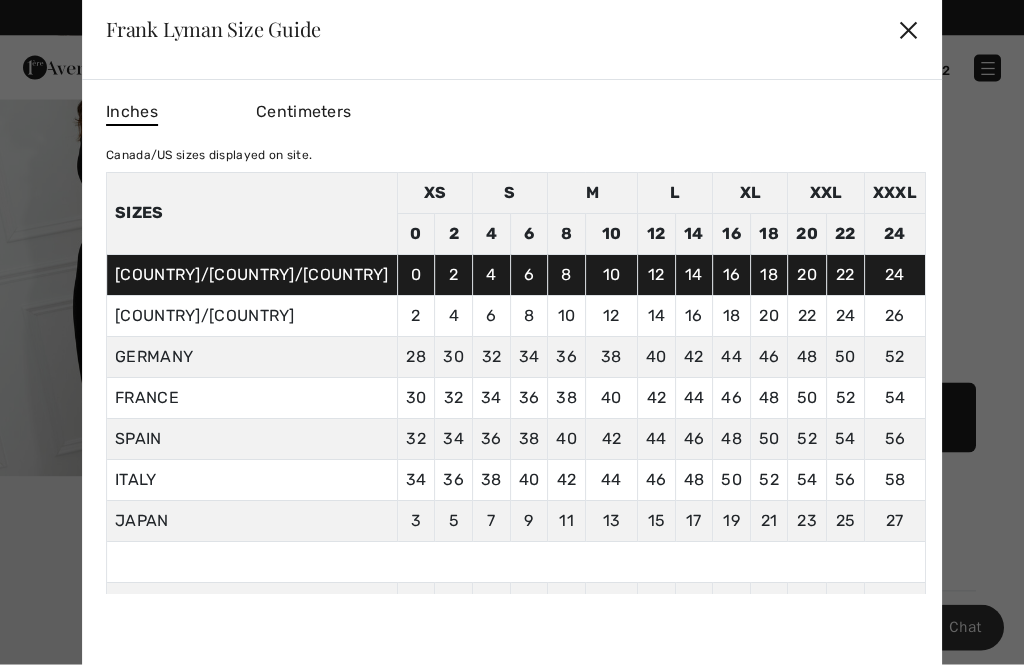 scroll, scrollTop: 165, scrollLeft: 0, axis: vertical 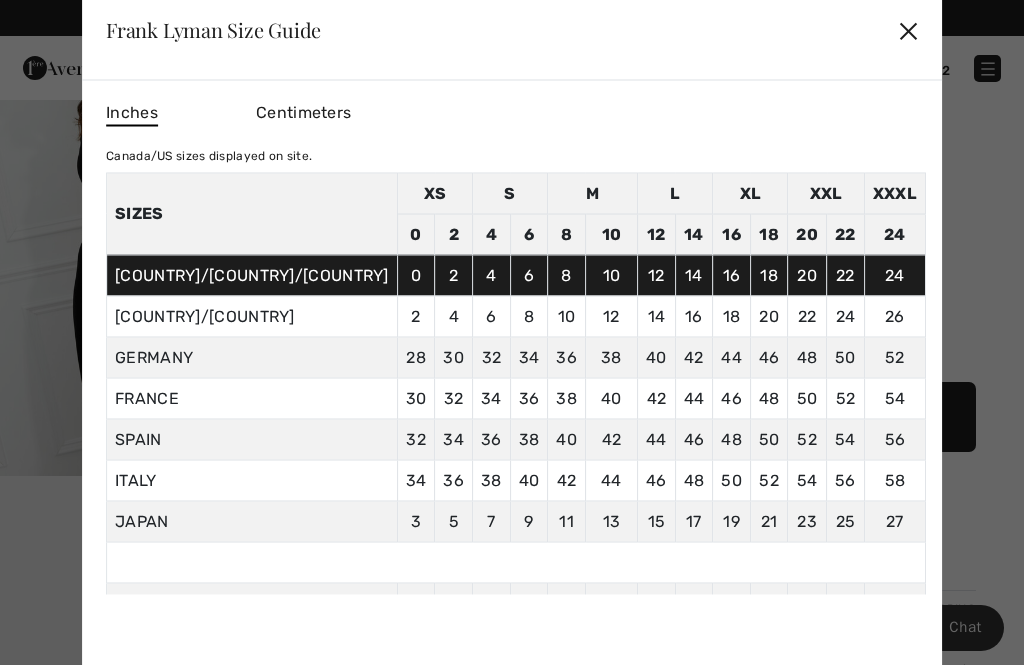 click on "✕" at bounding box center (908, 30) 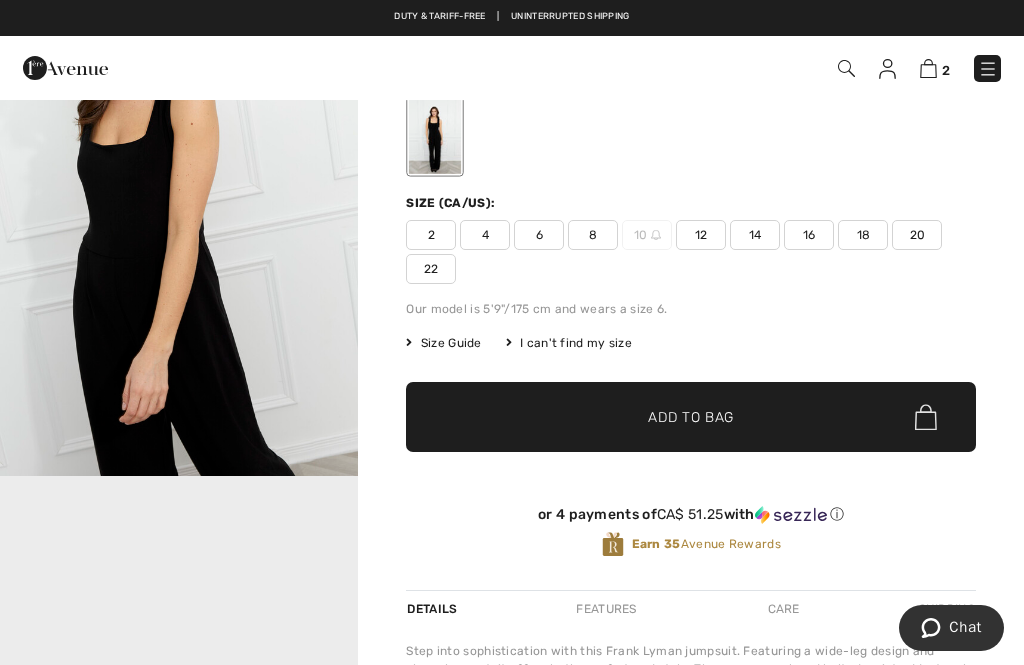 click at bounding box center [928, 68] 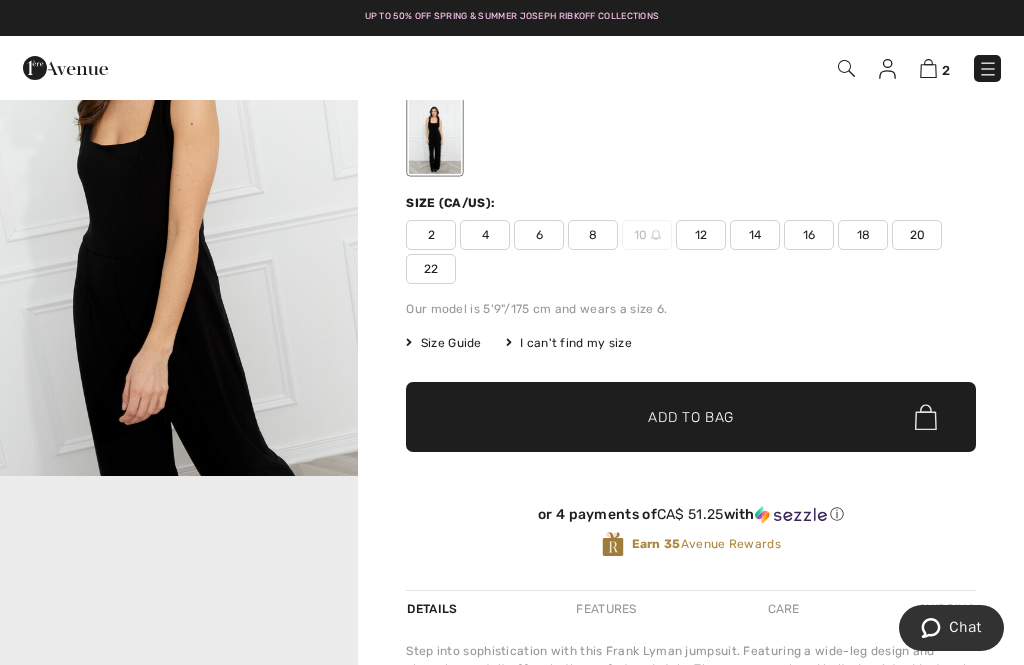 click at bounding box center [928, 68] 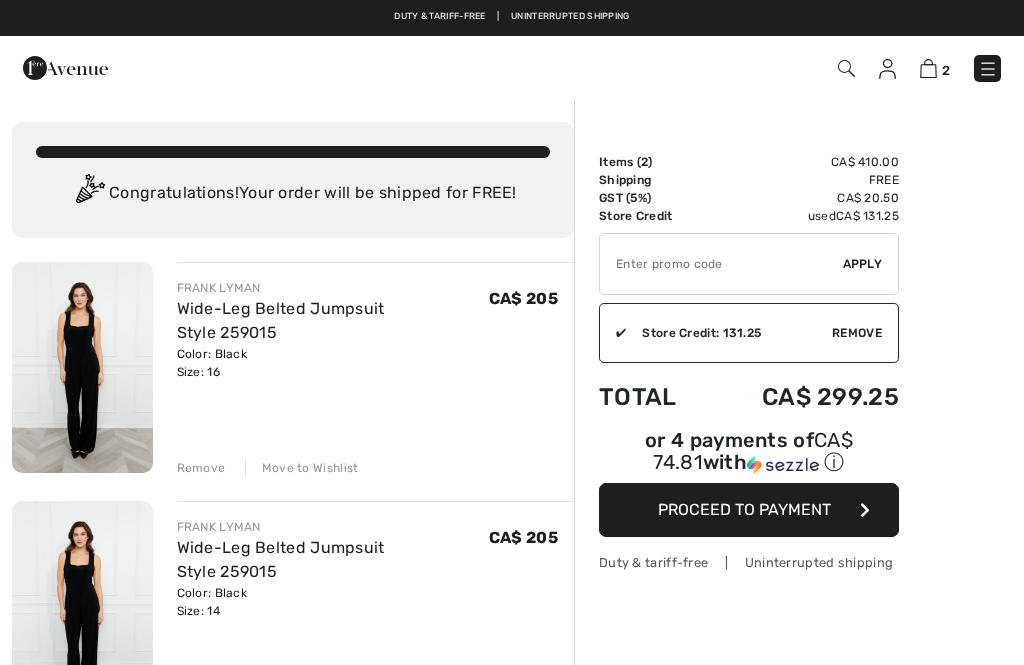scroll, scrollTop: 0, scrollLeft: 0, axis: both 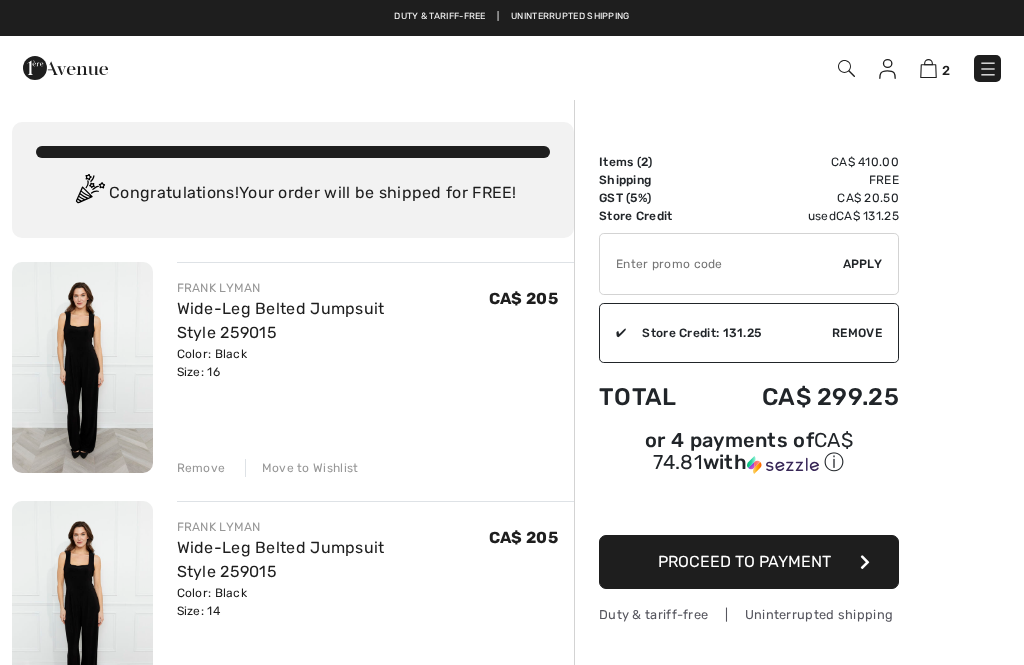 click on "Remove" at bounding box center (201, 468) 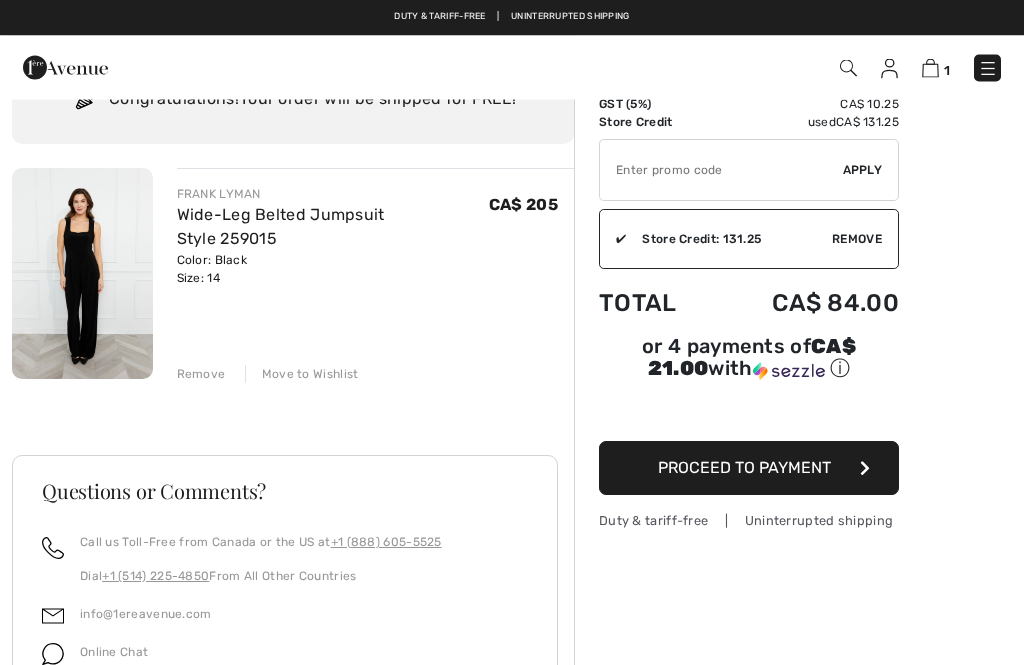 scroll, scrollTop: 94, scrollLeft: 0, axis: vertical 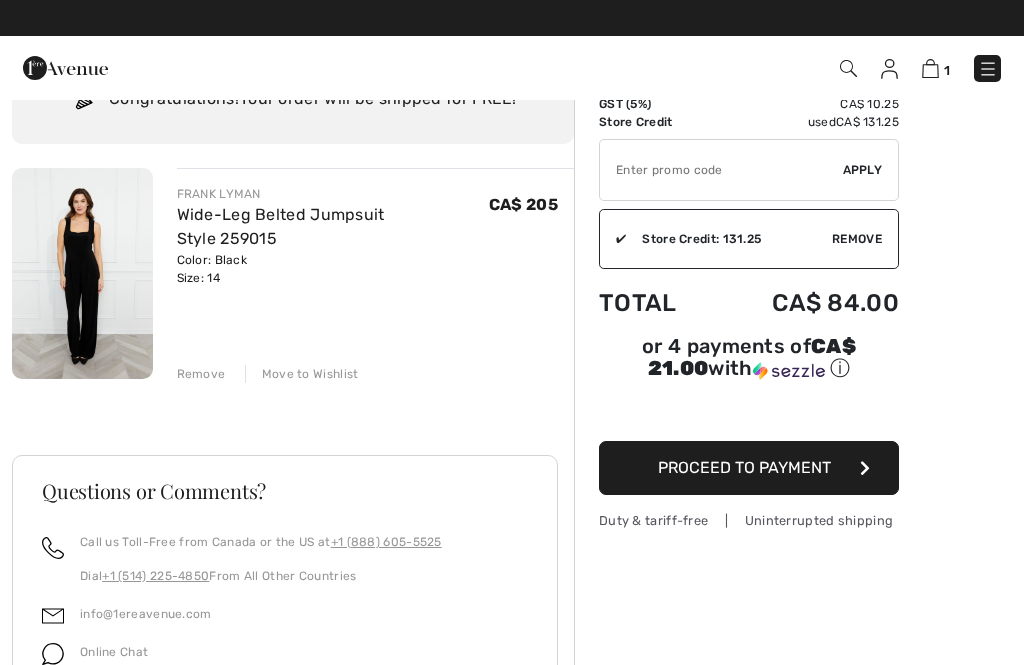click on "Proceed to Payment" at bounding box center [744, 467] 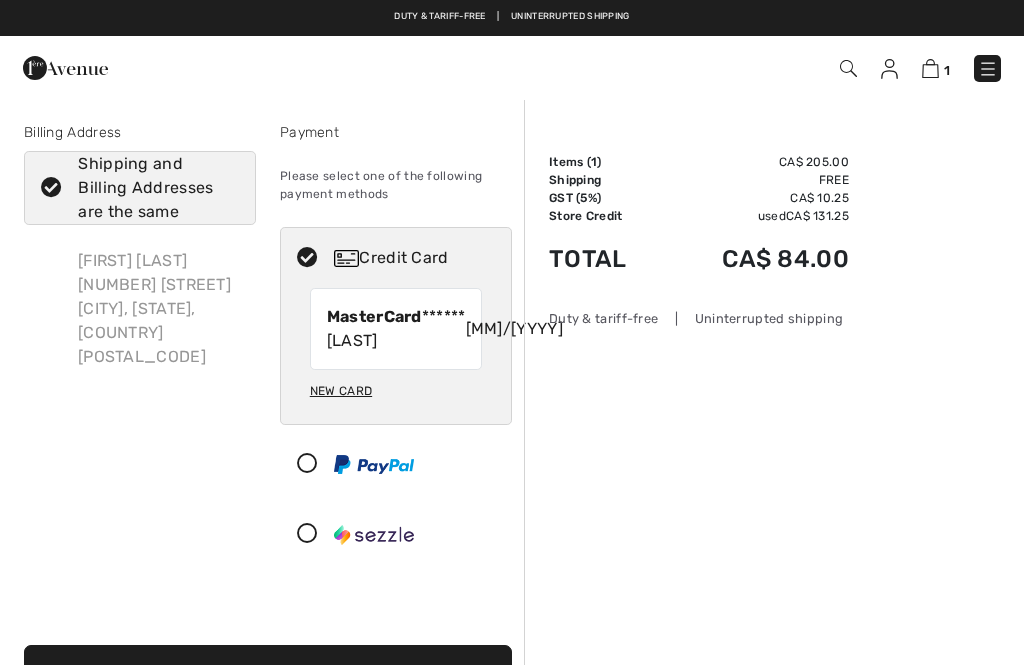 scroll, scrollTop: 0, scrollLeft: 0, axis: both 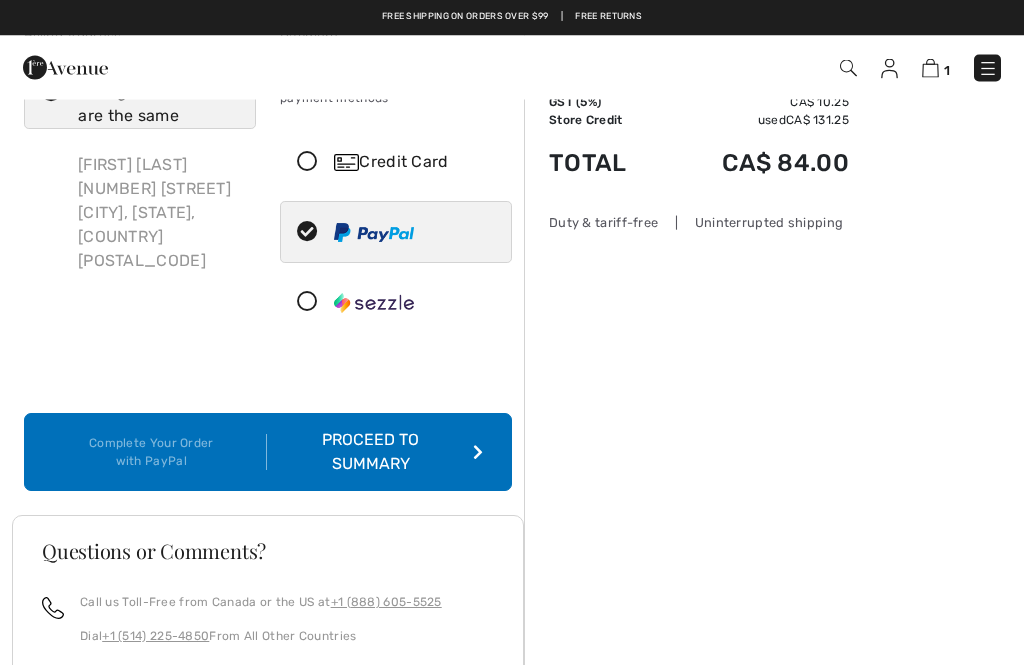 click on "Proceed to Summary" at bounding box center [375, 453] 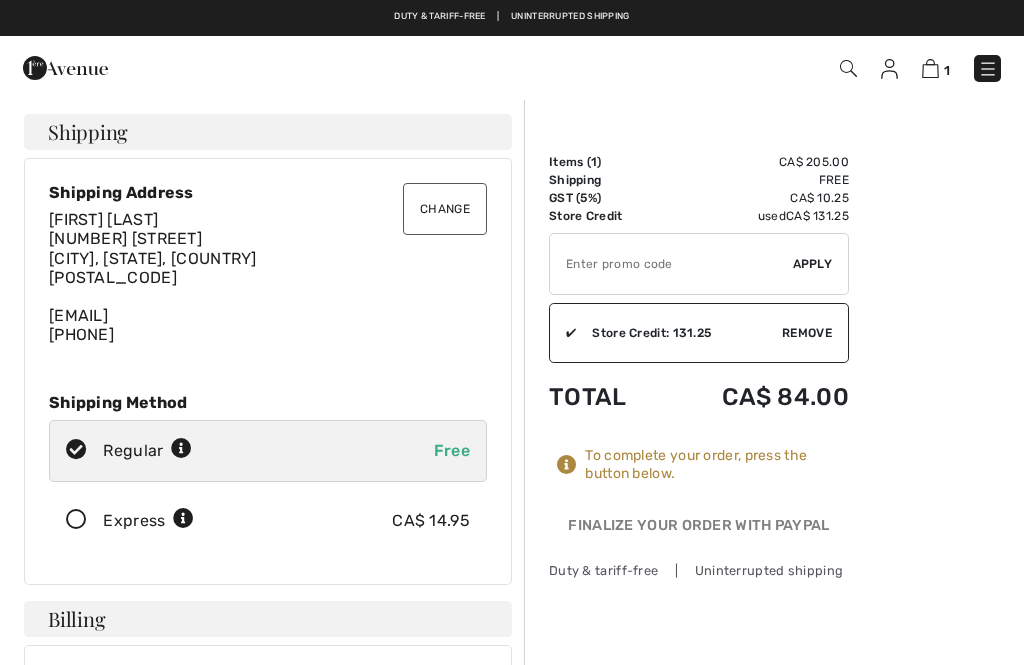 scroll, scrollTop: 0, scrollLeft: 0, axis: both 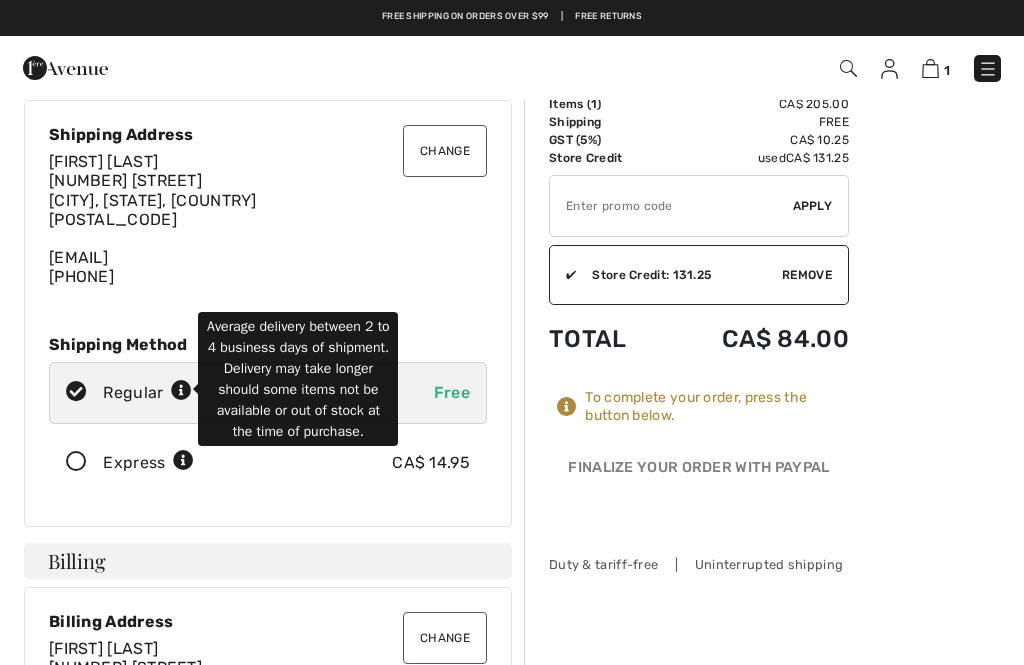 click at bounding box center (181, 391) 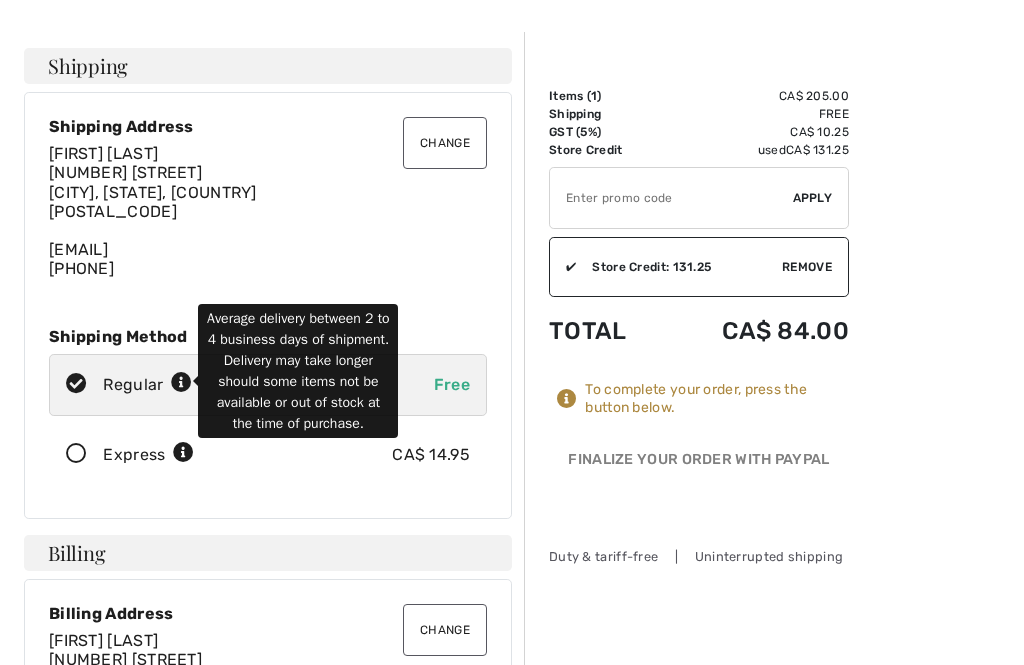 scroll, scrollTop: 66, scrollLeft: 0, axis: vertical 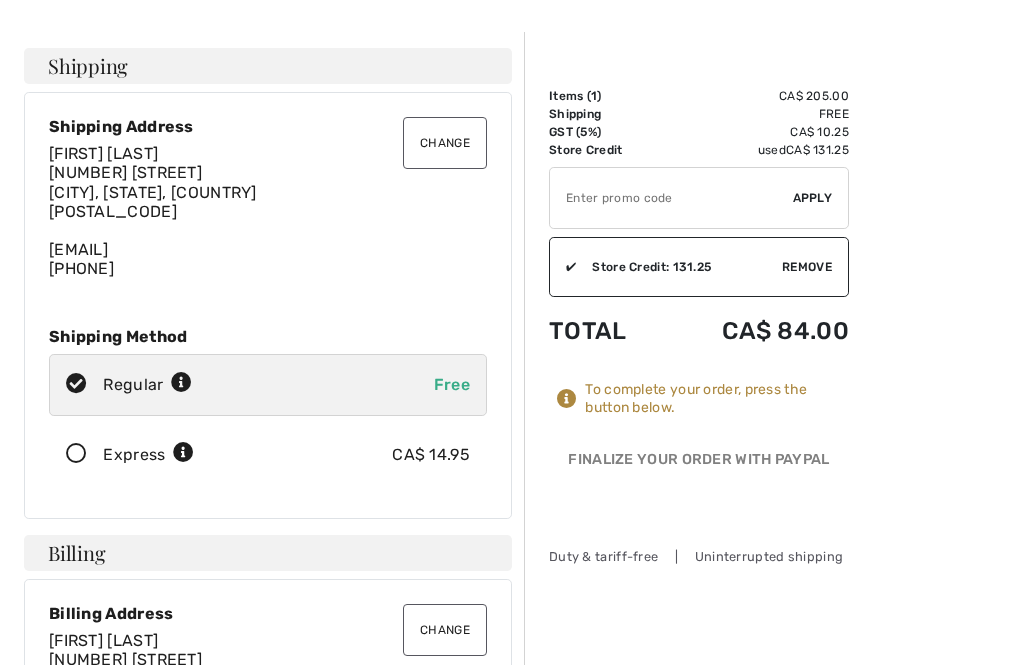 click on "Change
Shipping Address
Siba Rachid
13720 166 Ave Edmonton, AB, CA T6V0H5
mouradr@msn.com
(780) 932-8777
Shipping Method
Regular
Free
Express
CA$ 14.95" at bounding box center [268, 305] 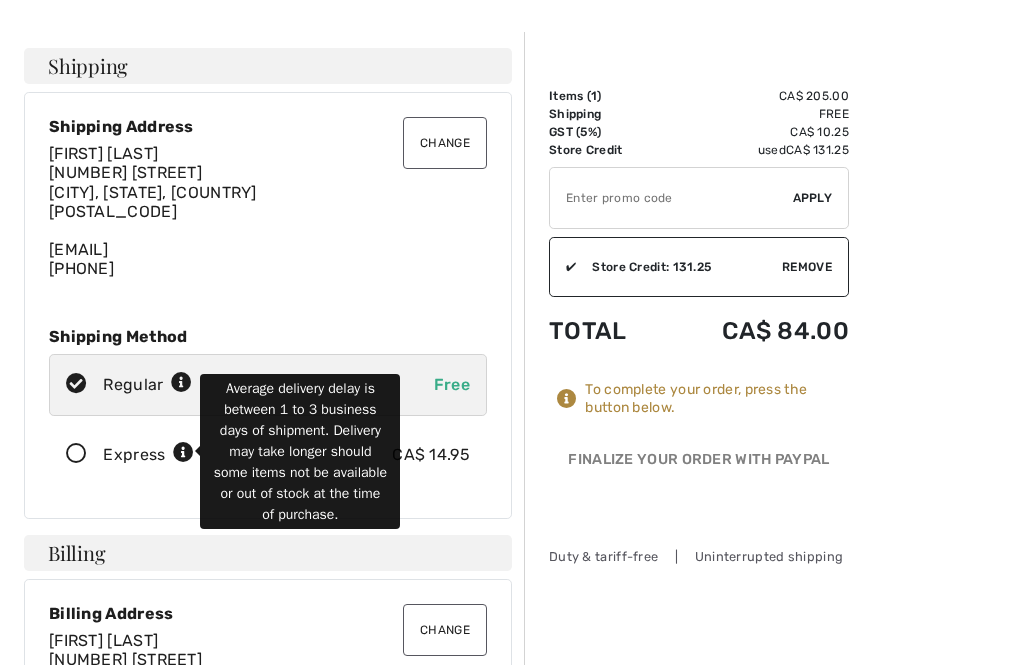 click at bounding box center (183, 453) 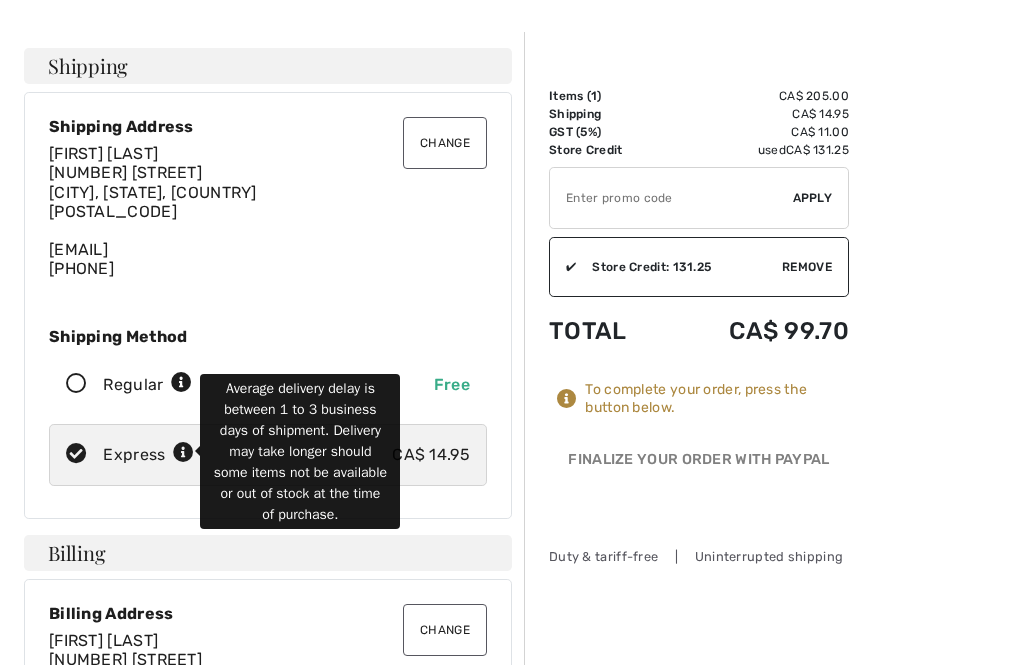 click on "Order Summary			 Details
Items ( 1 )
CA$ 205.00
Promo code CA$ 0.00
Shipping
CA$ 14.95
GST (5%) CA$ 11.00
Tax2 CA$ 0.00
Duties & Taxes CA$ 0.00
Store Credit
used  CA$ 131.25
✔
Apply
Remove
✔
Store Credit: 131.25
Apply
Remove
Total
CA$ 99.70
To complete your order, press the button below.
Finalize Your Order with PayPal
Place Your Order
Duty & tariff-free      |     Uninterrupted shipping" at bounding box center (774, 926) 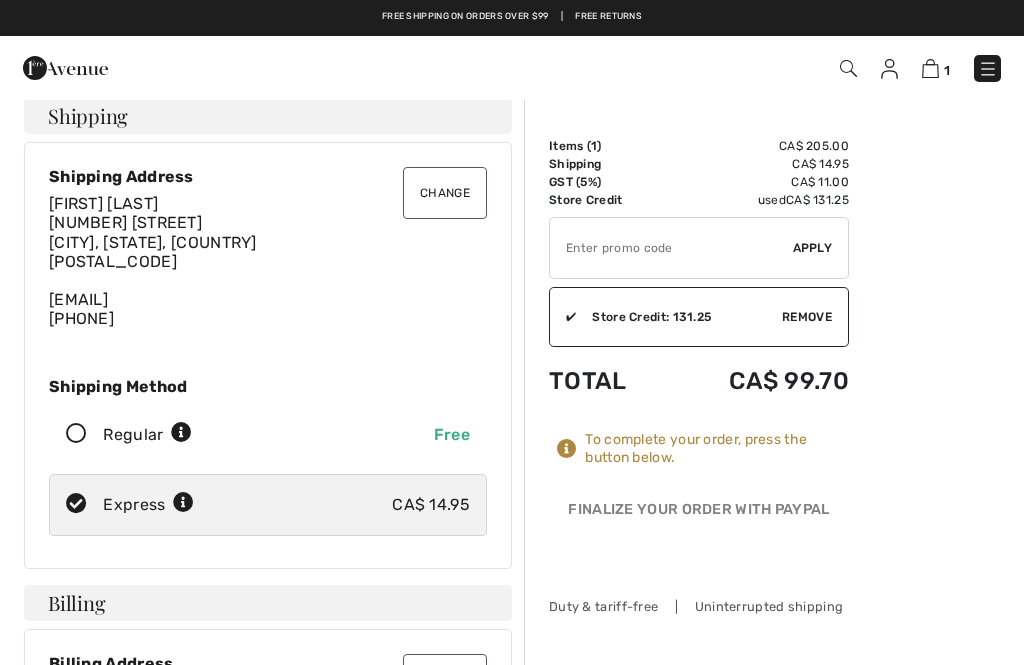 scroll, scrollTop: 14, scrollLeft: 0, axis: vertical 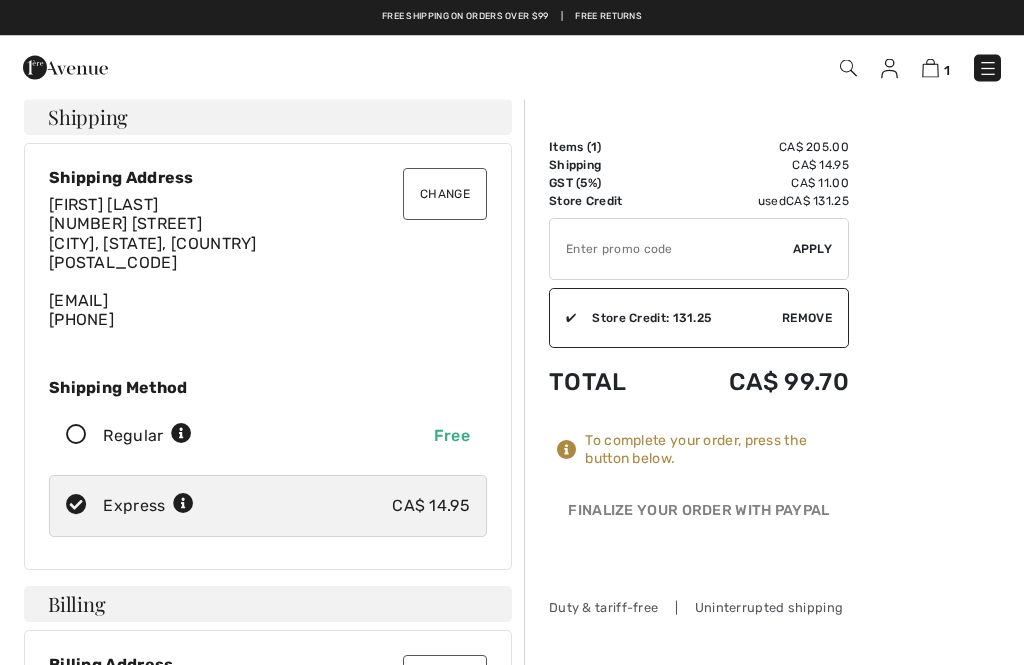 click at bounding box center (76, 436) 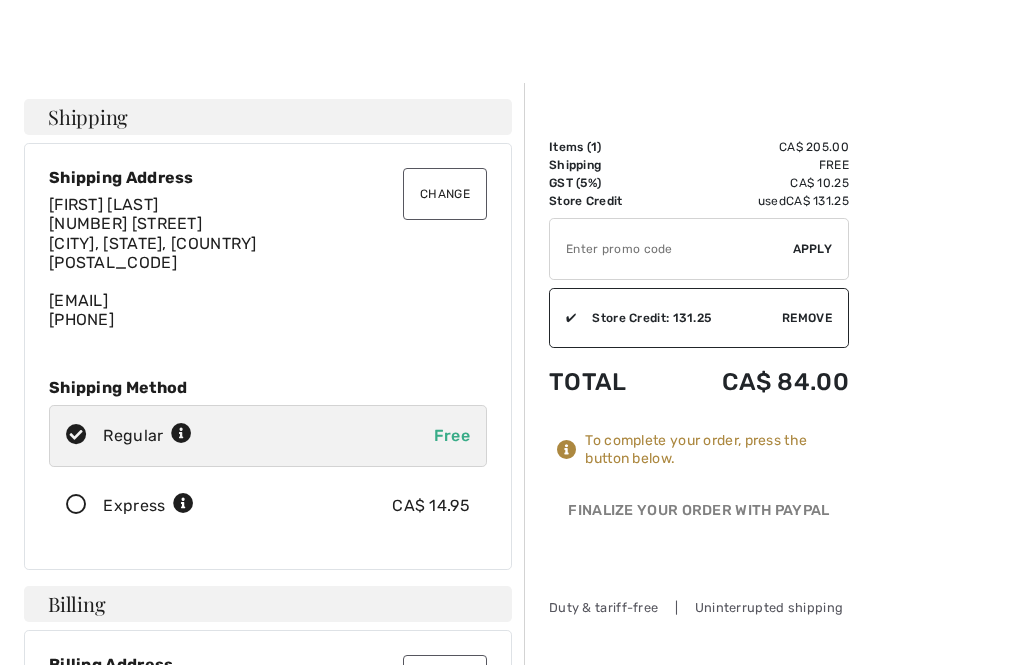 scroll, scrollTop: 47, scrollLeft: 0, axis: vertical 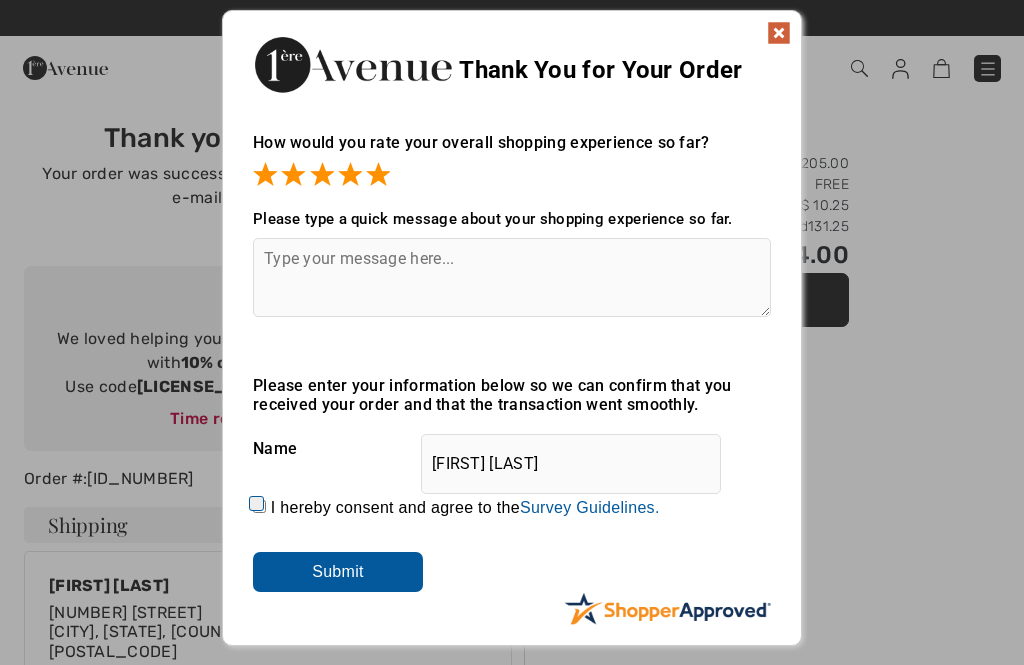 click on "I hereby consent and agree to the  By submitting a review, you grant permission to Shopper Approved to display and share your name, review, and any content submitted, in an effort to help future 1ereavenue.com customers make better buying decisions. Personal information collected or provided in connection with your review is treated as set forth in our Privacy Policy located at  https://www.shopperapproved.com/privacy.php  and is subject to 1ereavenue.com’s Privacy Policy as well. We are not responsible for 1ereavenue.com’s privacy practices and you should review 1ereavenue.com’s website directly to determine their privacy practices. For any content submitted, you grant Shopper Approved a non-exclusive license to use, copy, modify, delete and/or distribute such content without compensation to you. You also represent and warrant that: You are an active paying customer of 1ereavenue.com. You will not submit any content that is known to you to be false, inaccurate or misleading. Survey Guidelines." at bounding box center (259, 506) 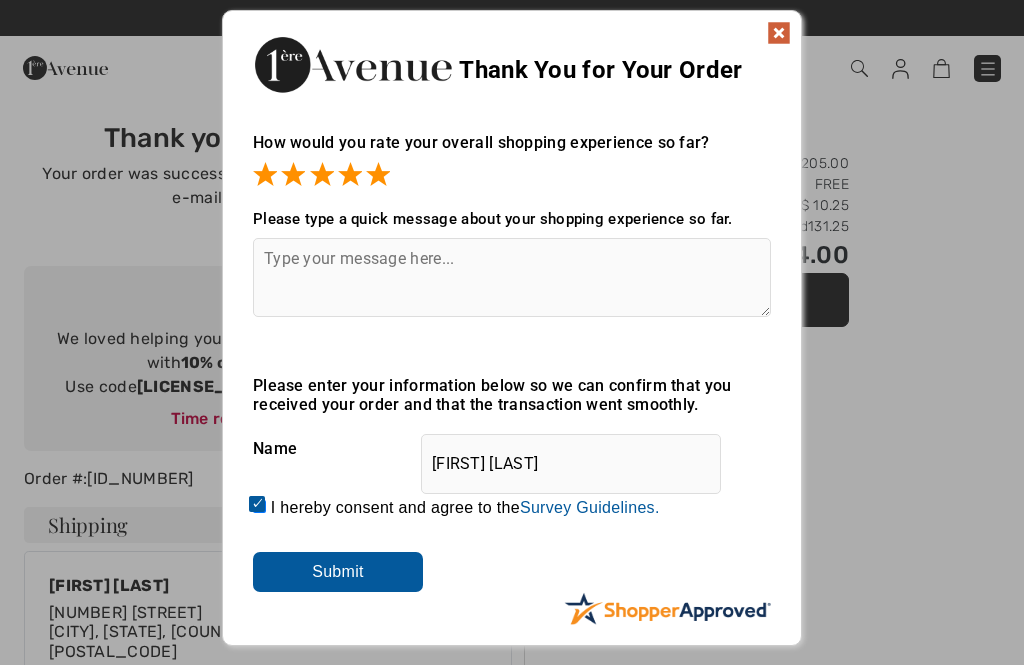 click on "Submit" at bounding box center (338, 572) 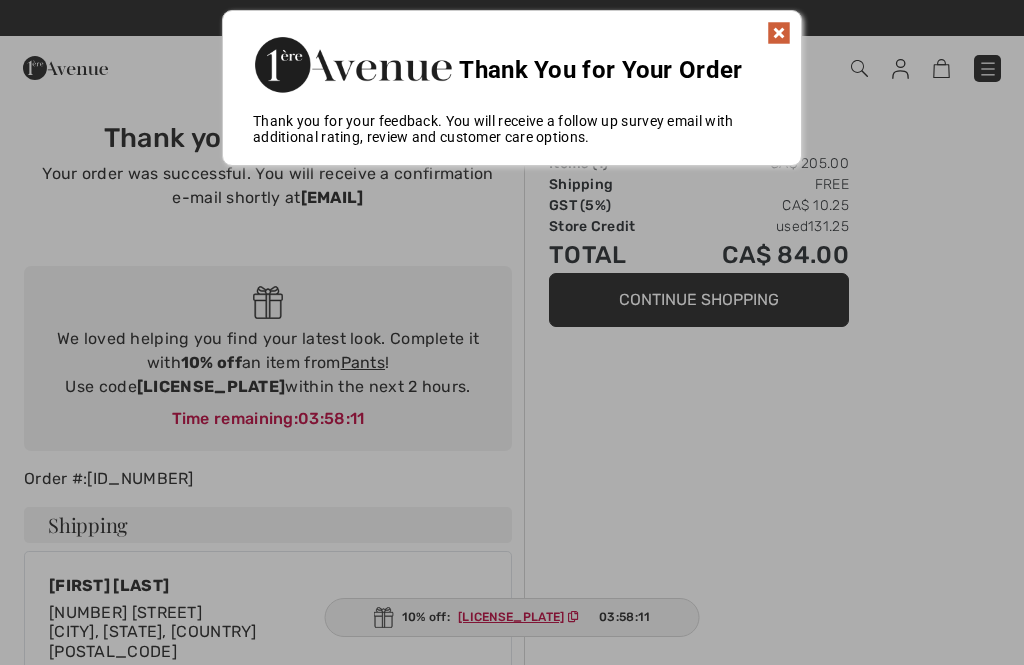click at bounding box center (779, 33) 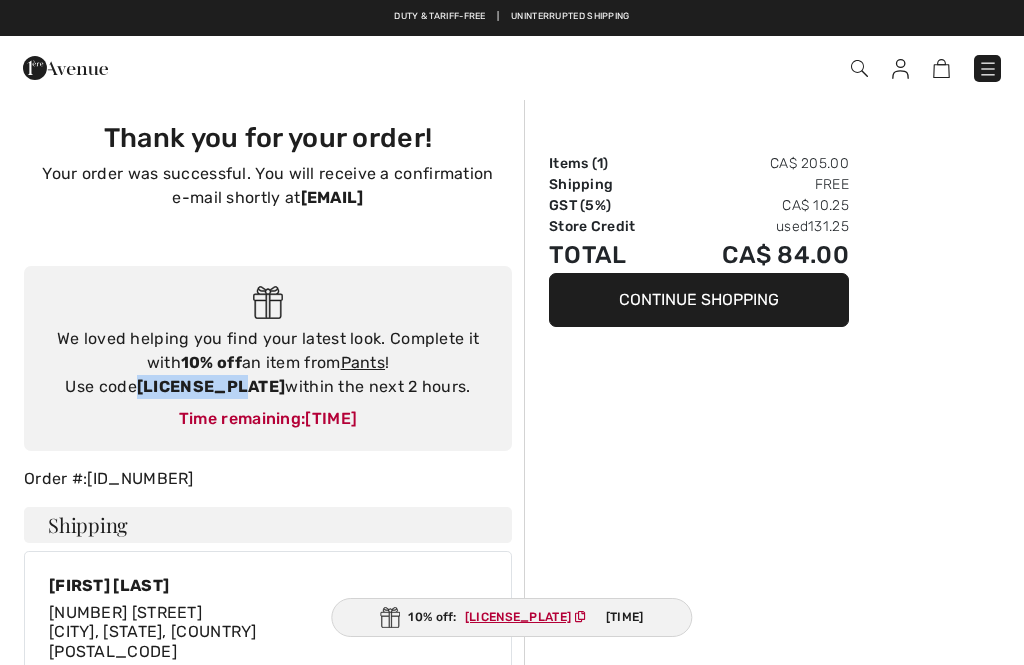 click on "Continue Shopping" at bounding box center (699, 300) 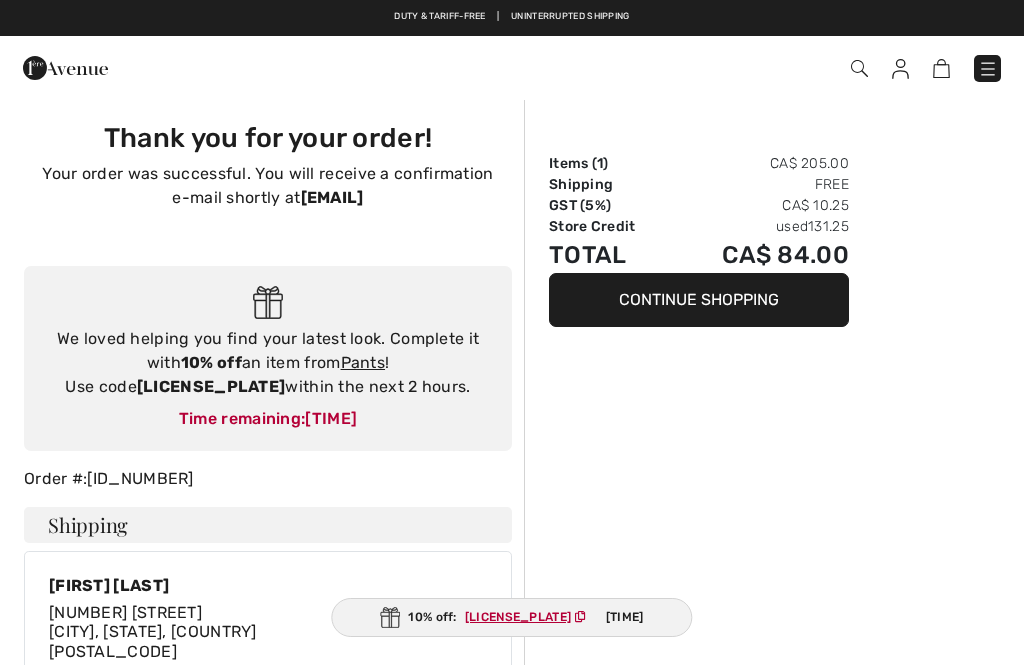 click on "Continue Shopping" at bounding box center (699, 300) 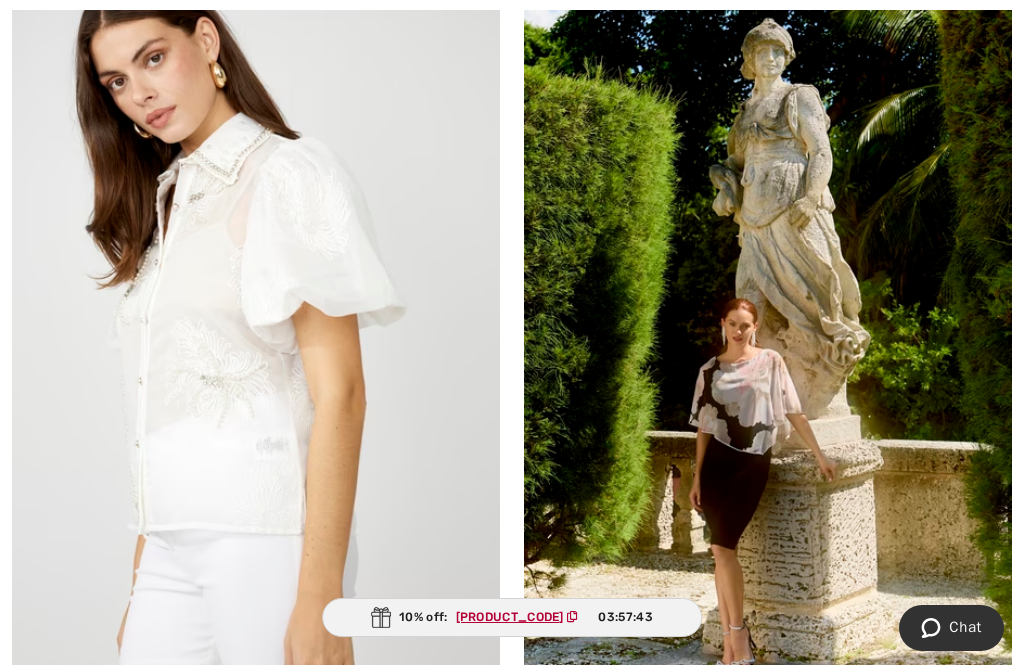 scroll, scrollTop: 486, scrollLeft: 0, axis: vertical 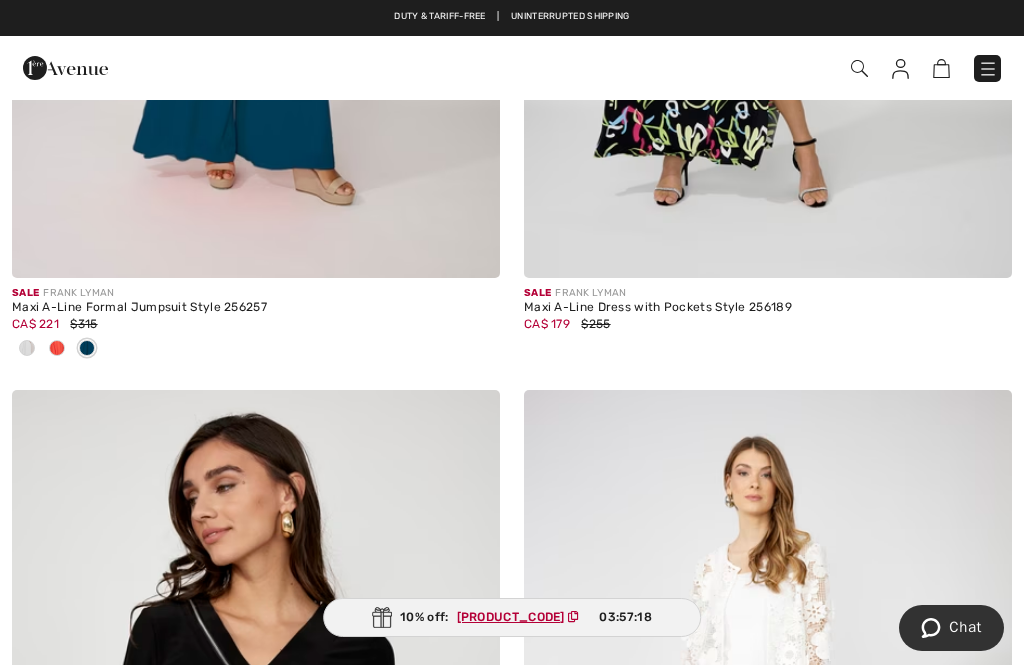 click at bounding box center (988, 69) 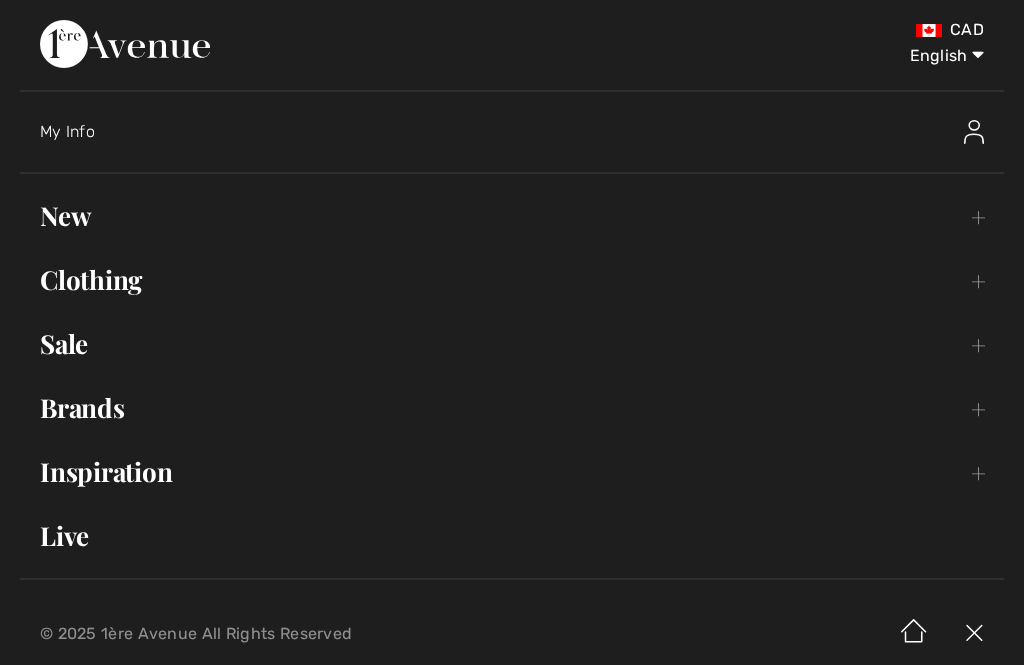 click on "Clothing Toggle submenu" at bounding box center [512, 280] 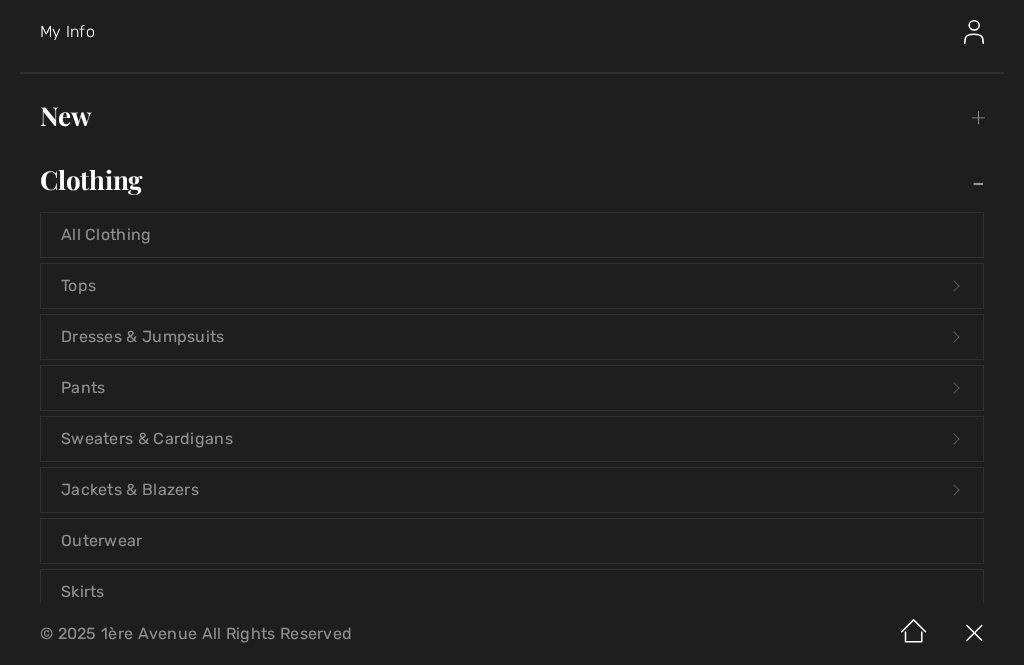 scroll, scrollTop: 111, scrollLeft: 0, axis: vertical 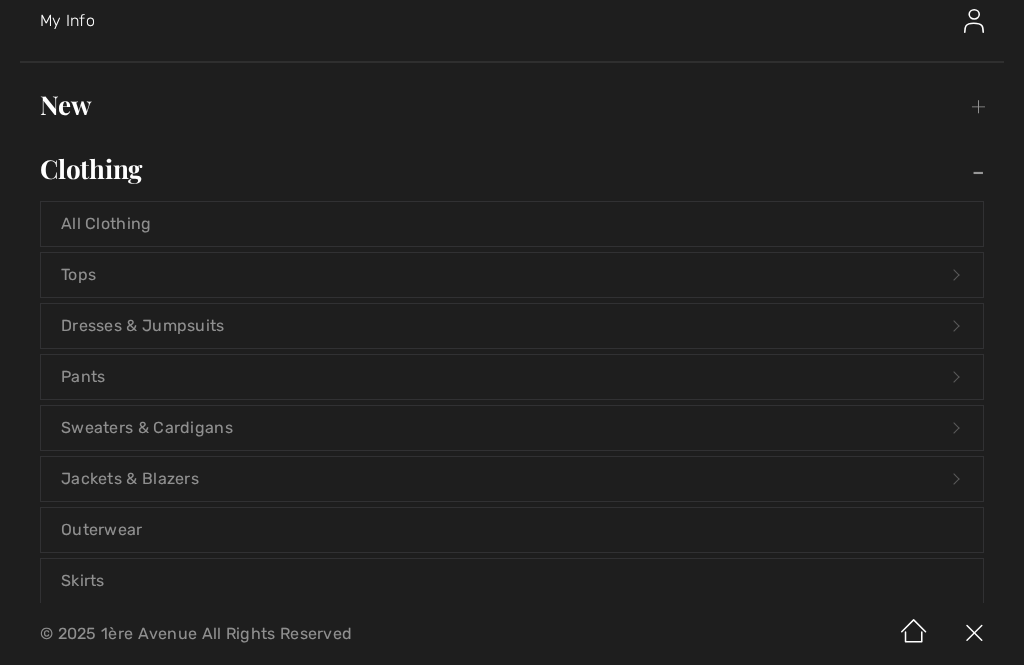 click on "Pants Open submenu" at bounding box center (512, 377) 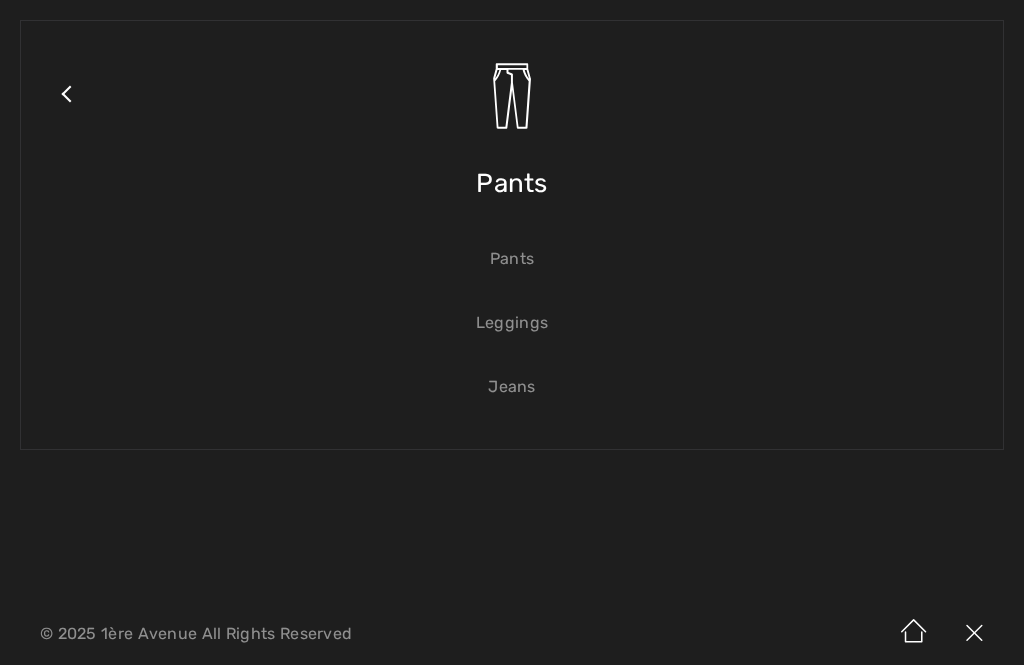 click on "Jeans" at bounding box center [512, 387] 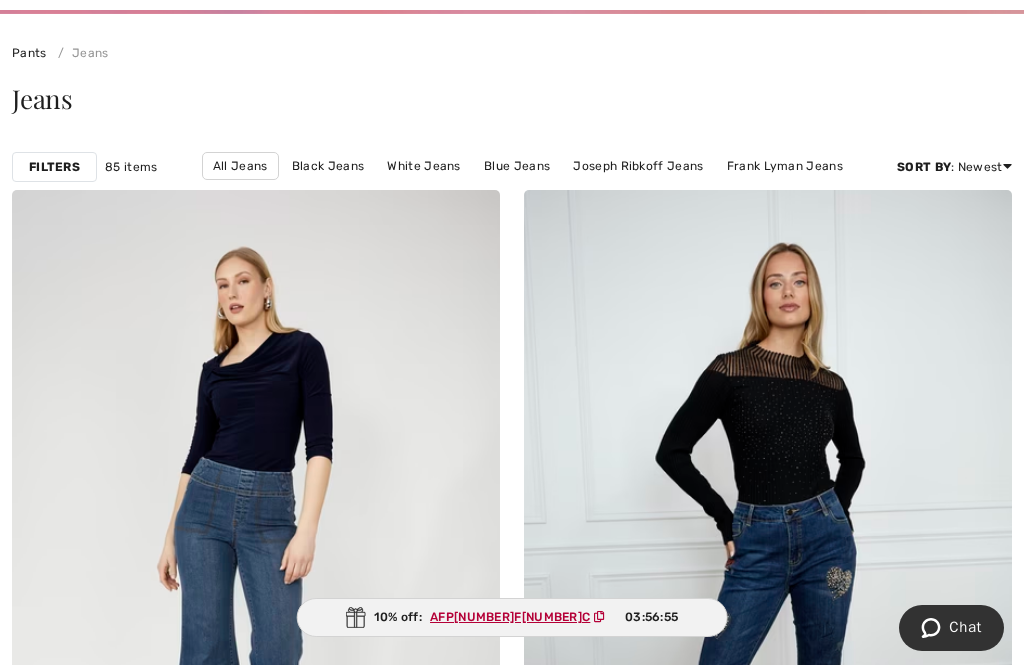 scroll, scrollTop: 485, scrollLeft: 0, axis: vertical 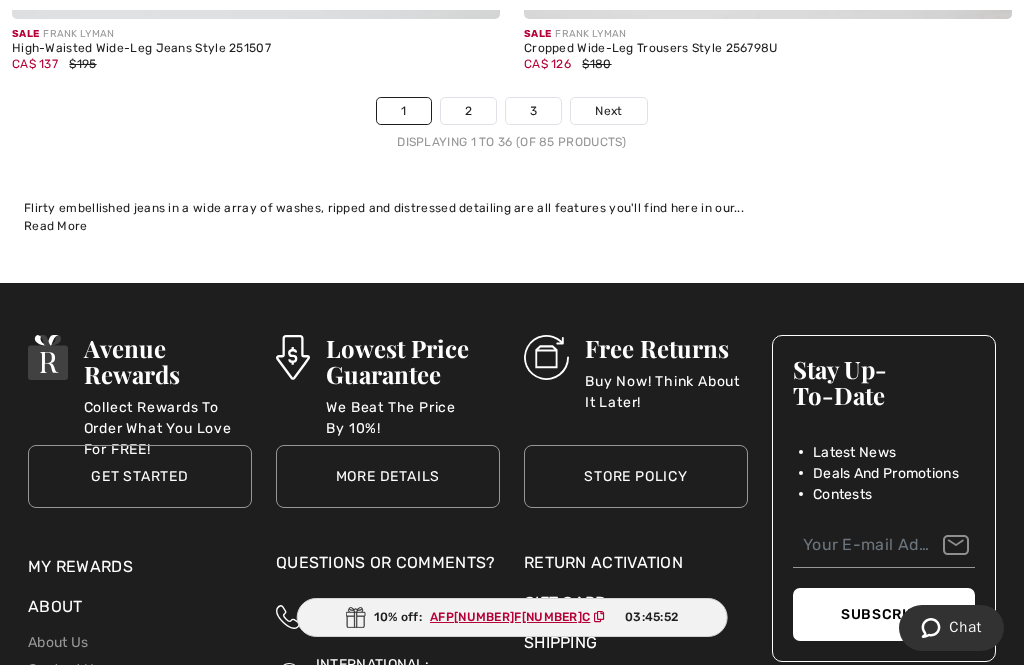 click on "2" at bounding box center (468, 111) 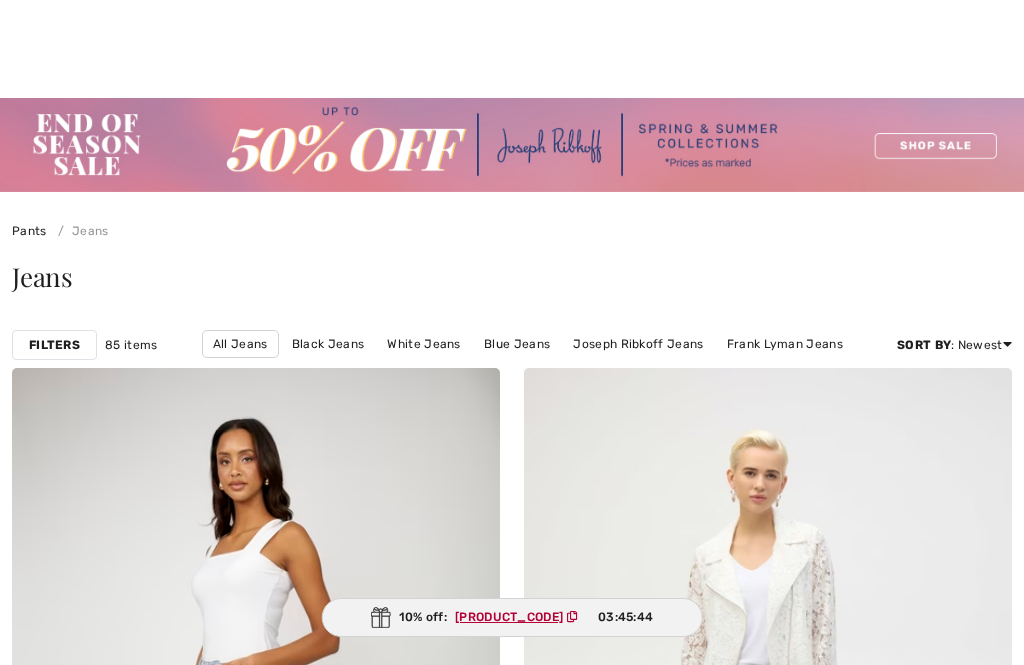 scroll, scrollTop: 1166, scrollLeft: 0, axis: vertical 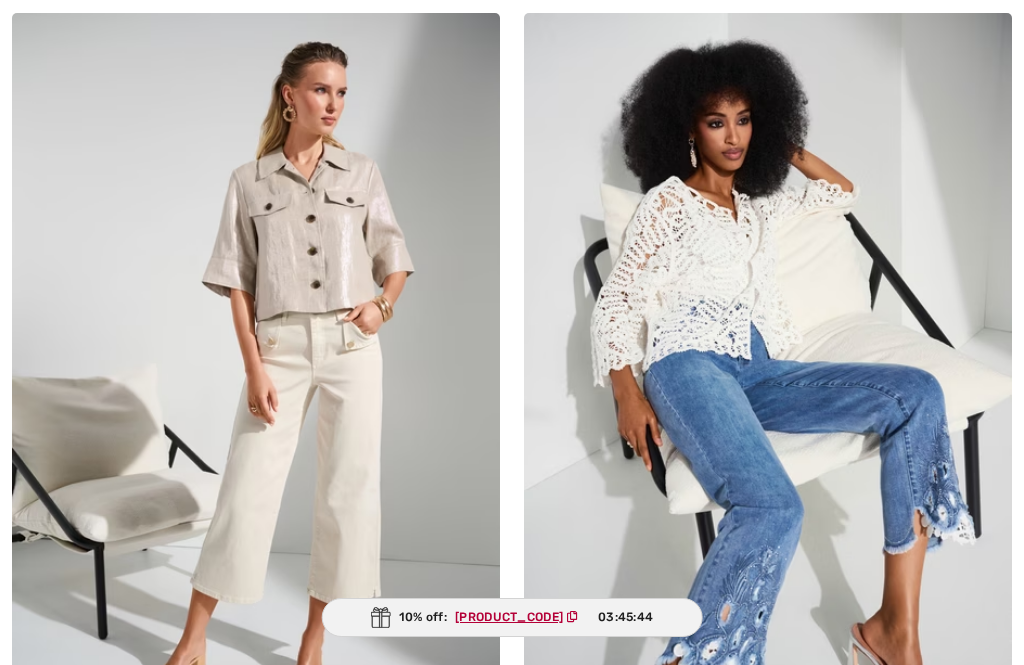 checkbox on "true" 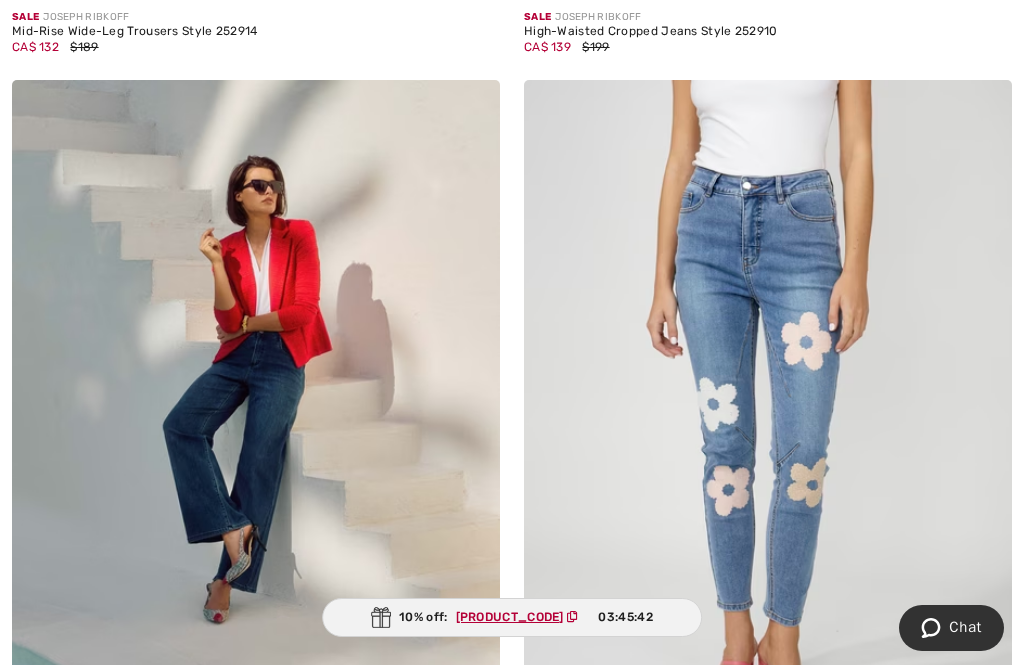 scroll, scrollTop: 0, scrollLeft: 0, axis: both 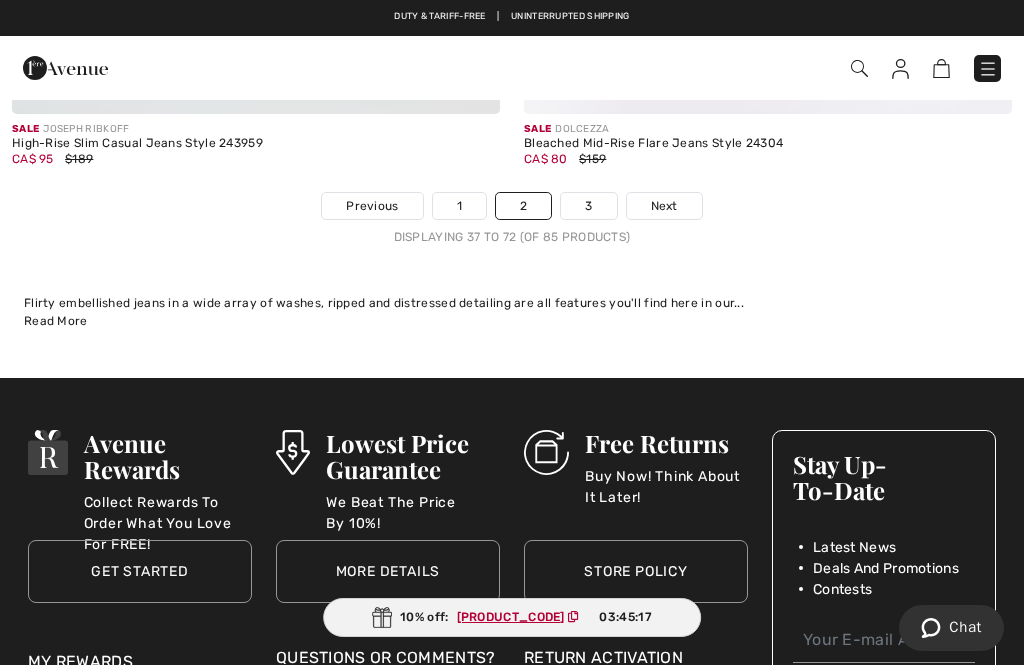 click on "3" at bounding box center (588, 206) 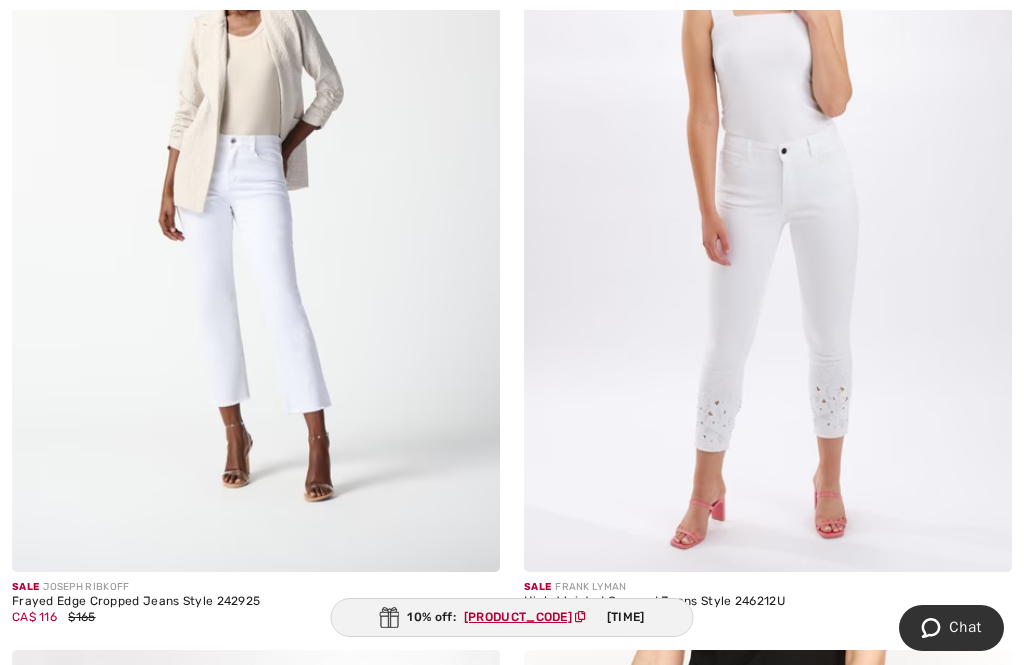 scroll, scrollTop: 1540, scrollLeft: 0, axis: vertical 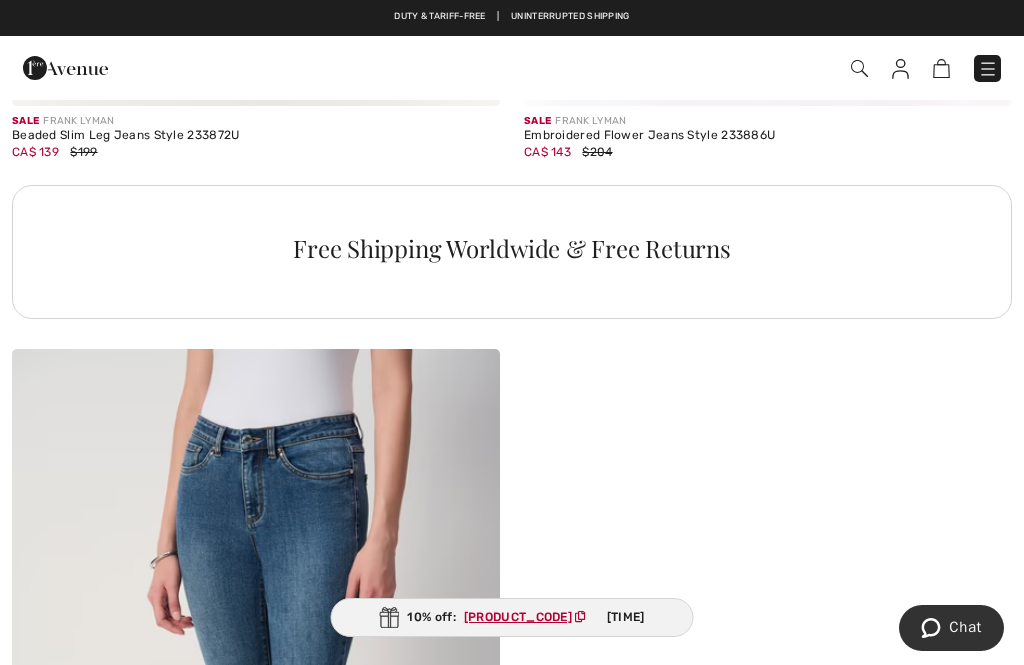 click at bounding box center [988, 69] 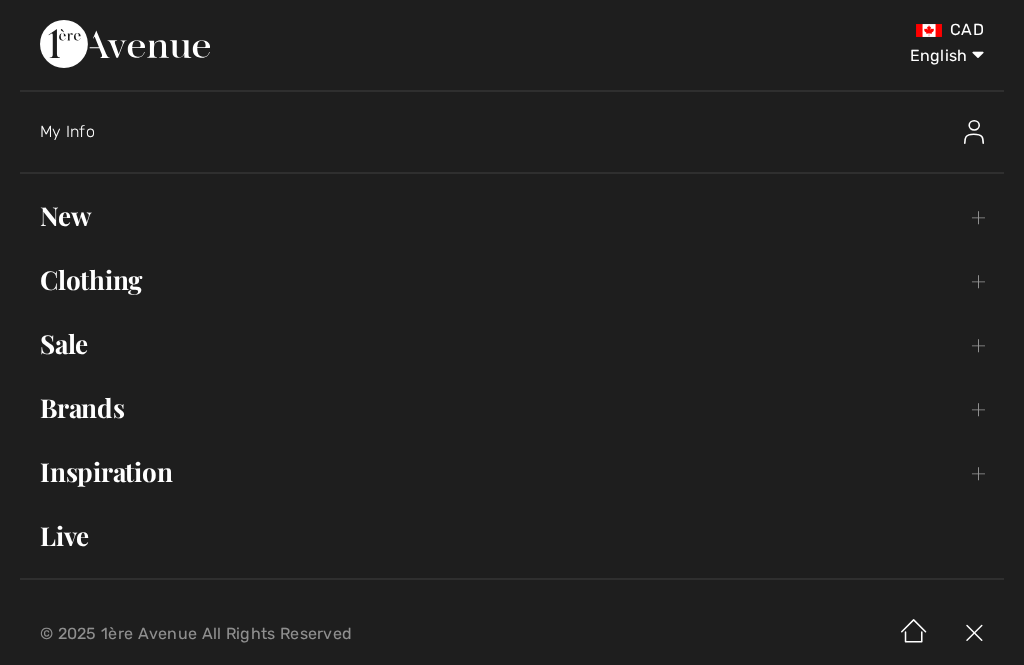 click on "Clothing Toggle submenu" at bounding box center (512, 280) 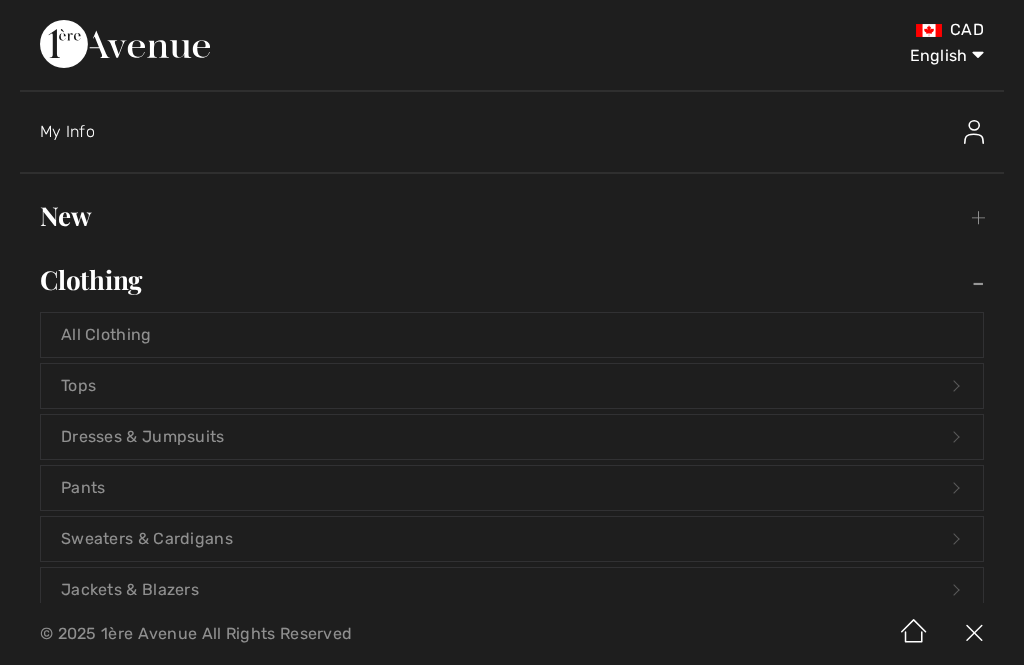 click on "Tops Open submenu" at bounding box center (512, 386) 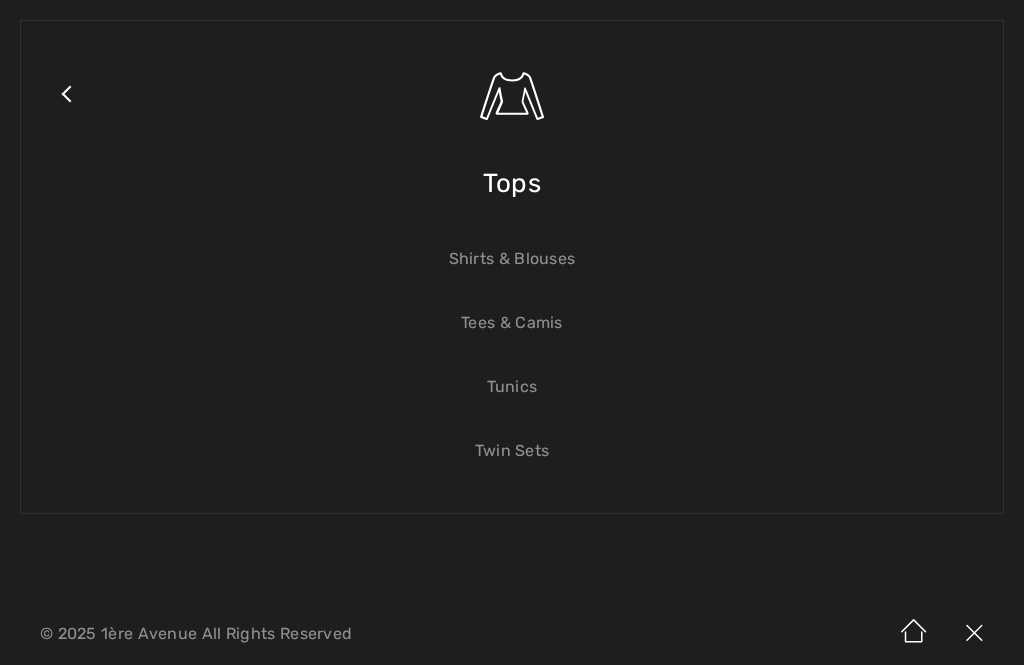 click on "Tops" at bounding box center (512, 183) 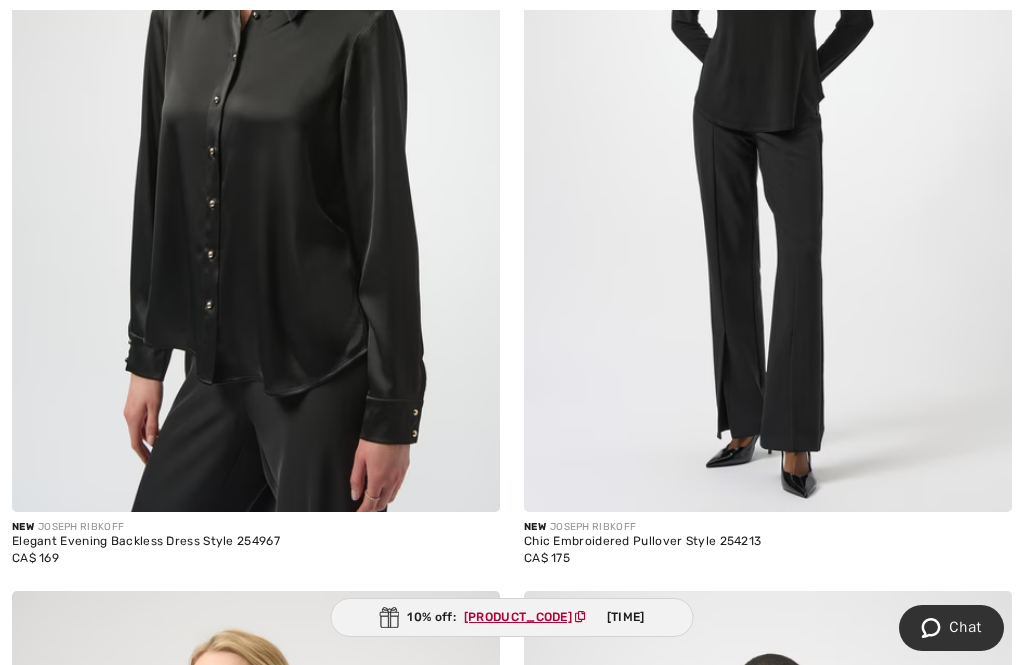 scroll, scrollTop: 0, scrollLeft: 0, axis: both 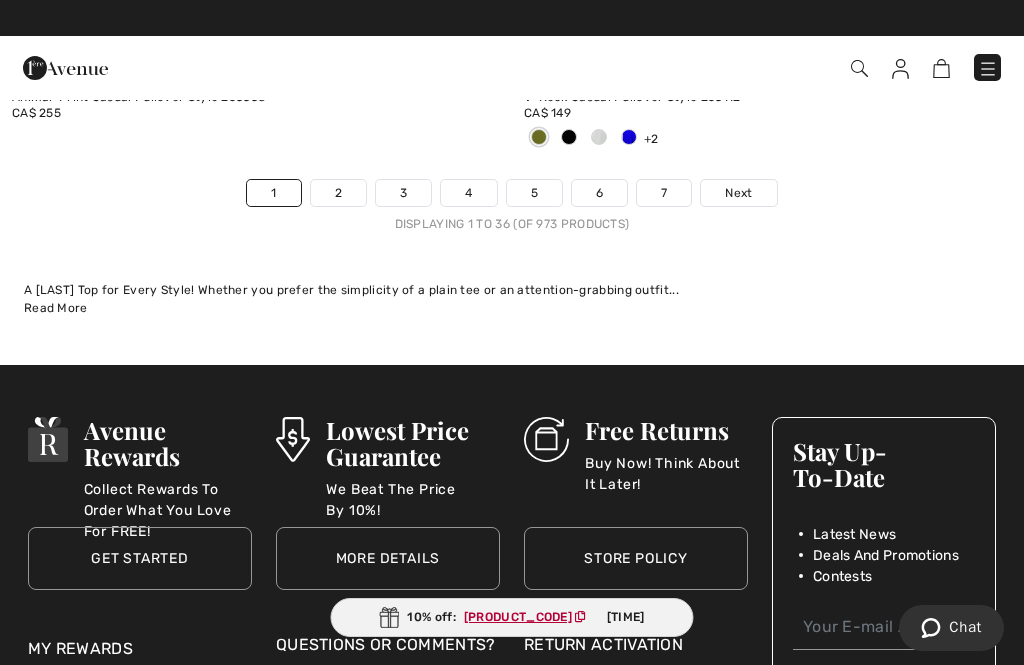 click on "2" at bounding box center [338, 193] 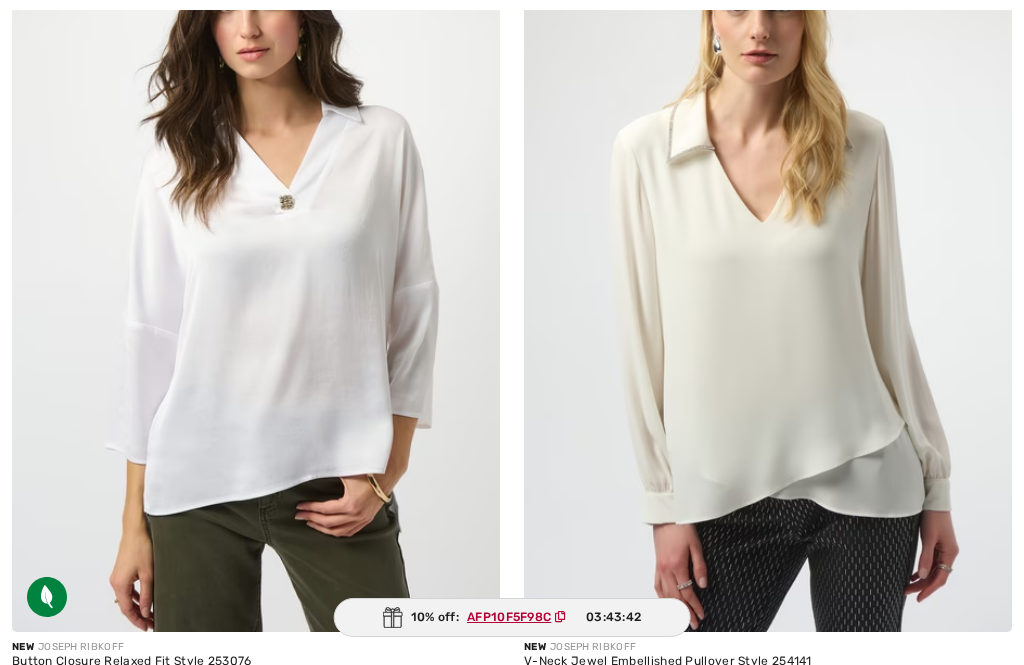 checkbox on "true" 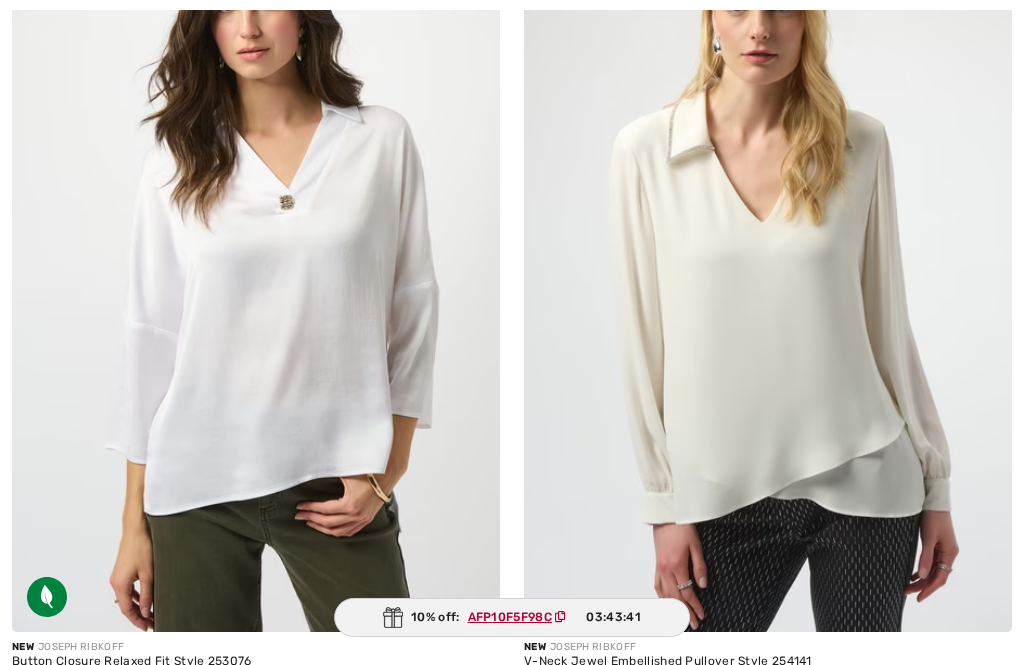 scroll, scrollTop: 548, scrollLeft: 0, axis: vertical 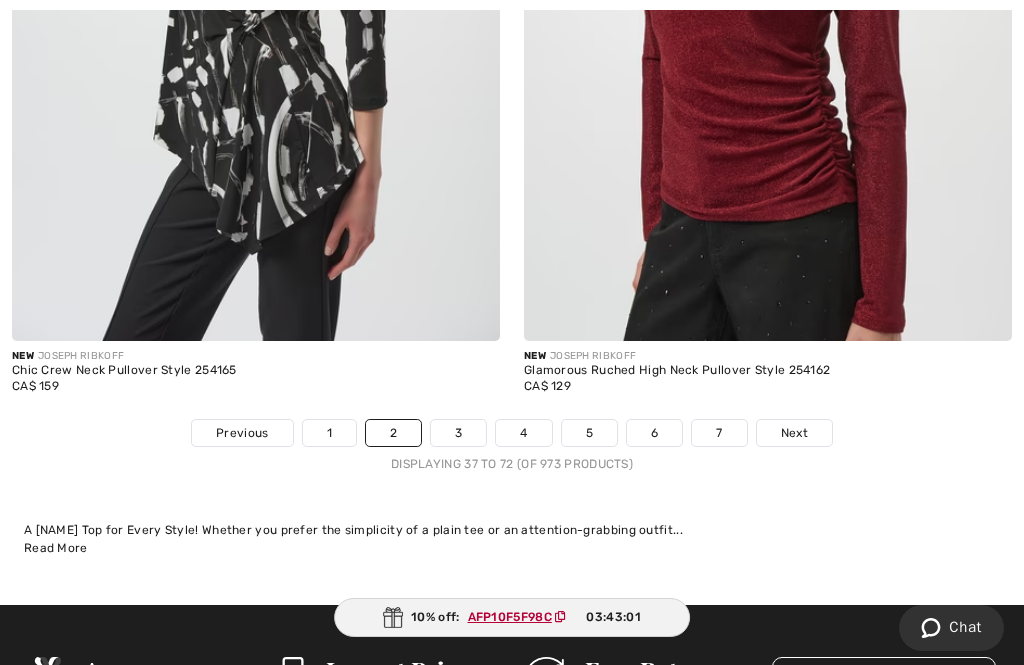 click on "Next" at bounding box center [794, 433] 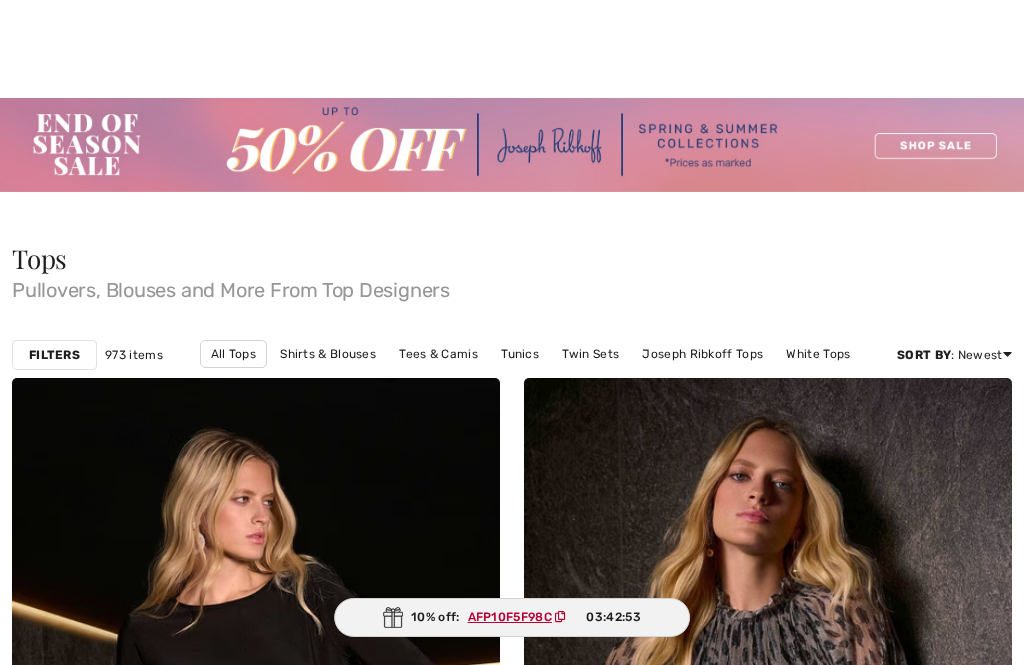 checkbox on "true" 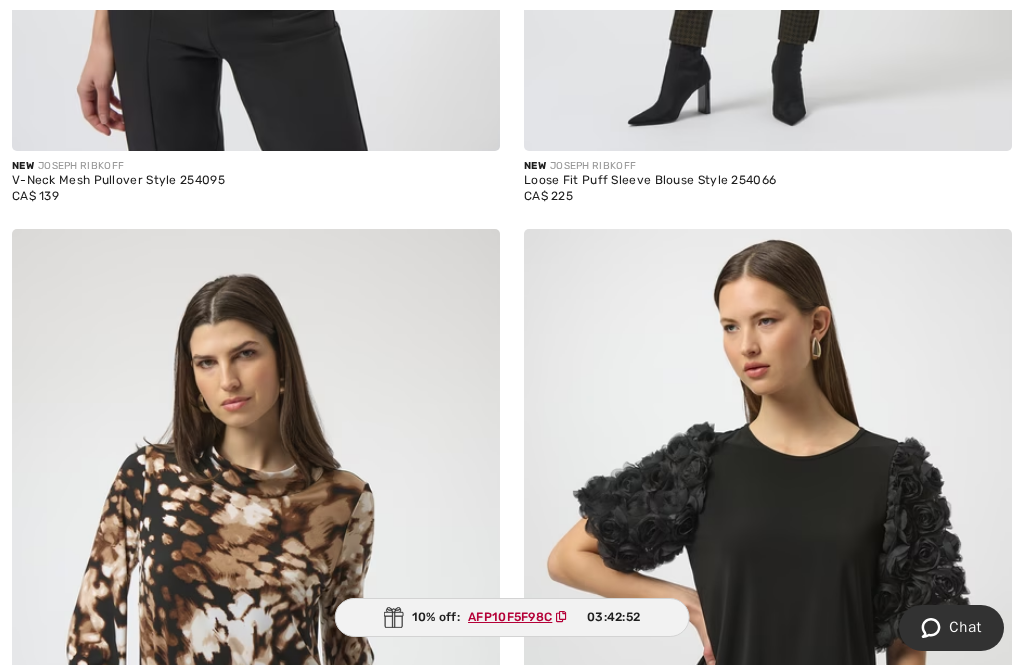 scroll, scrollTop: 0, scrollLeft: 0, axis: both 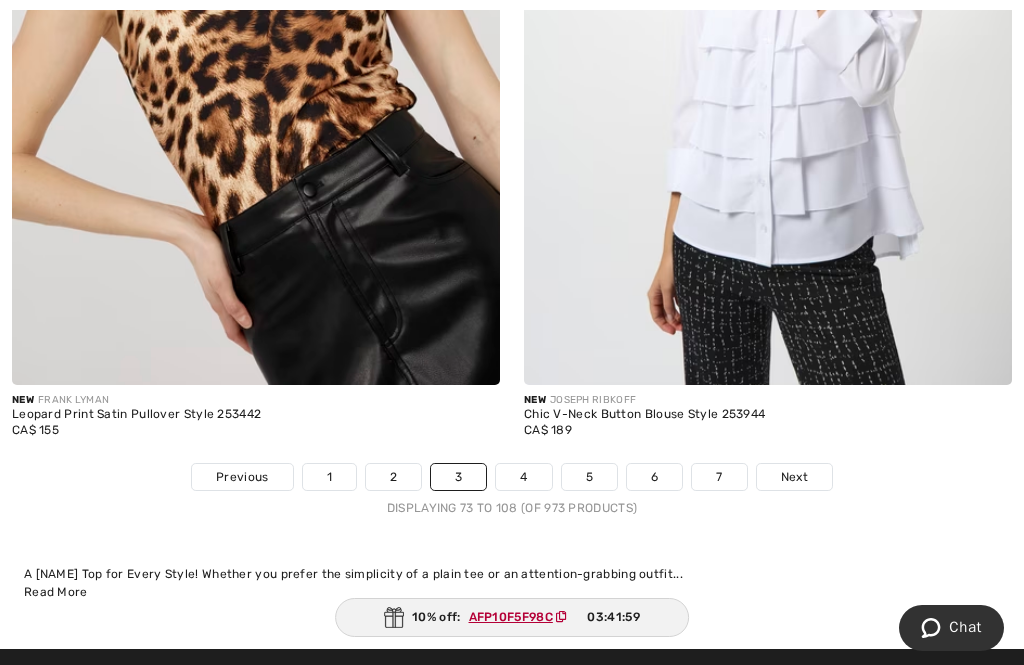 click on "Next" at bounding box center [794, 477] 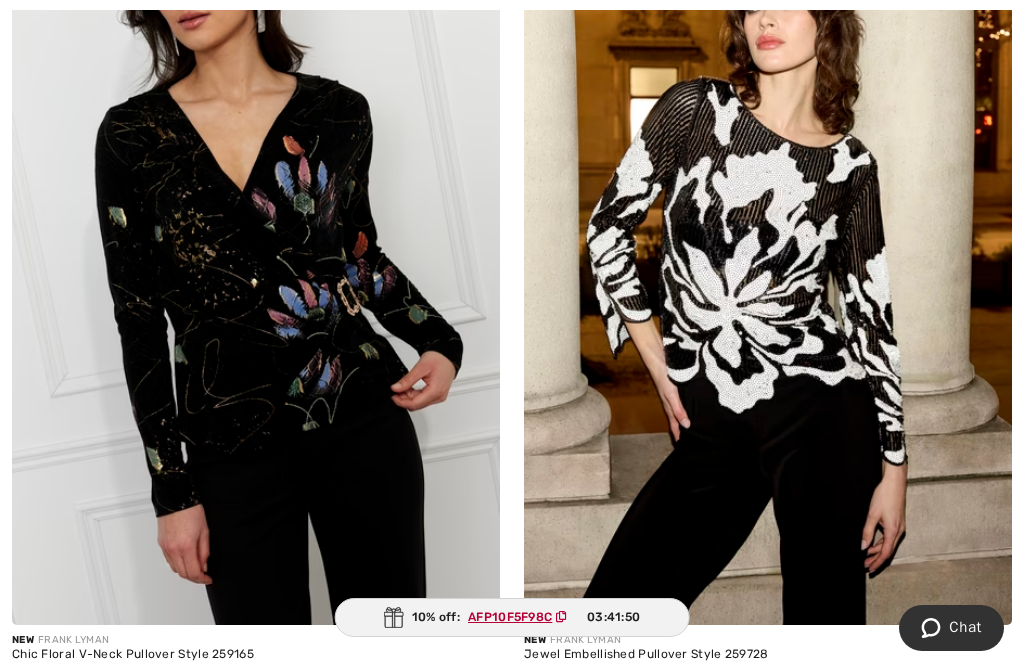 scroll, scrollTop: 485, scrollLeft: 0, axis: vertical 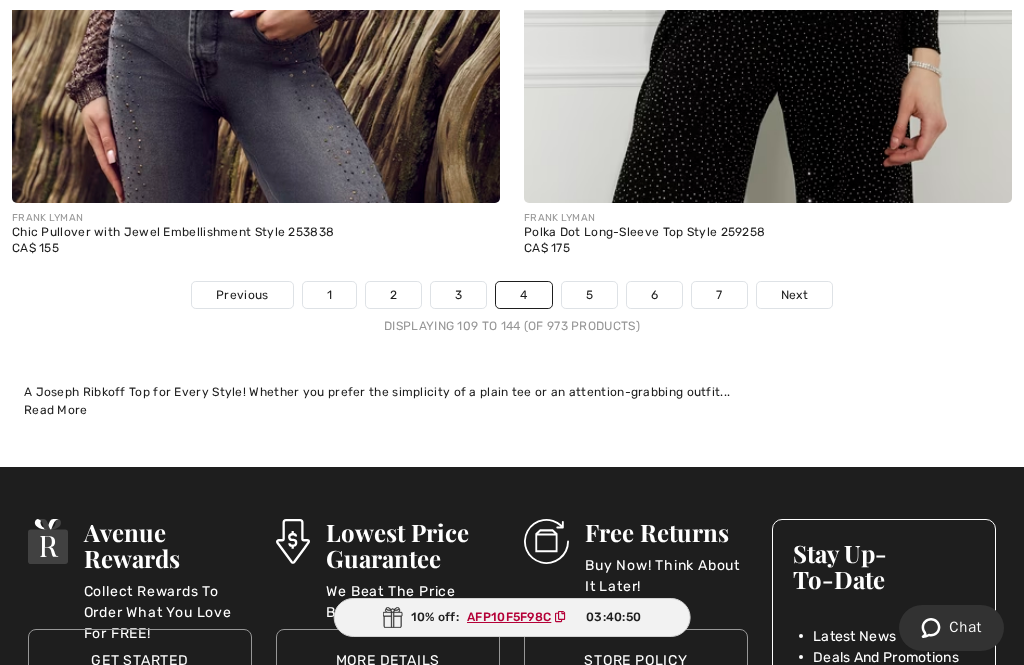 click on "Next" at bounding box center [794, 295] 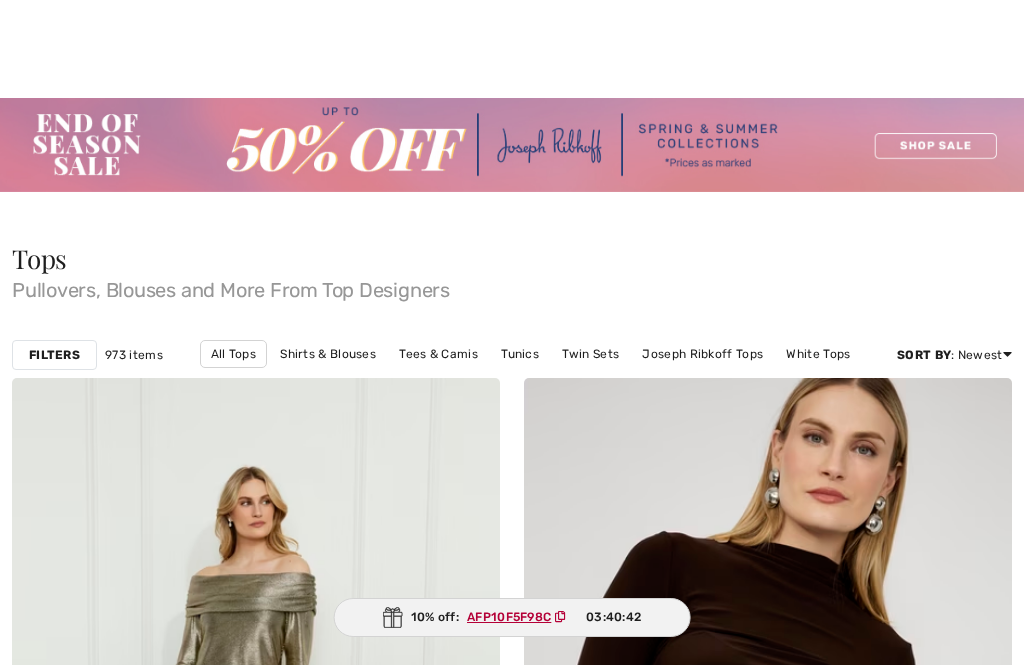 checkbox on "true" 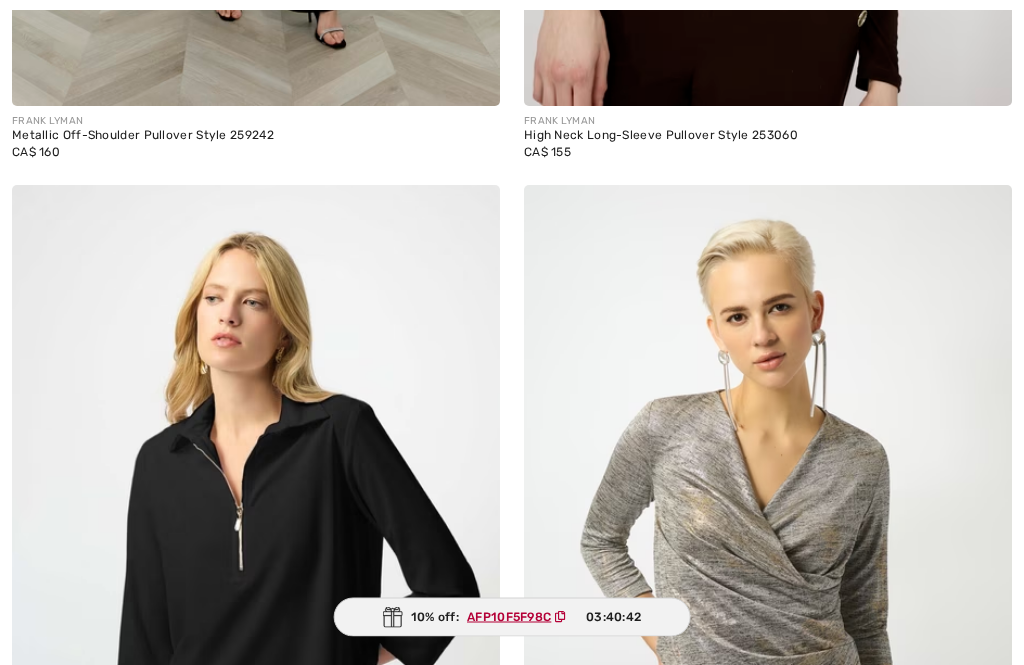 scroll, scrollTop: 1009, scrollLeft: 0, axis: vertical 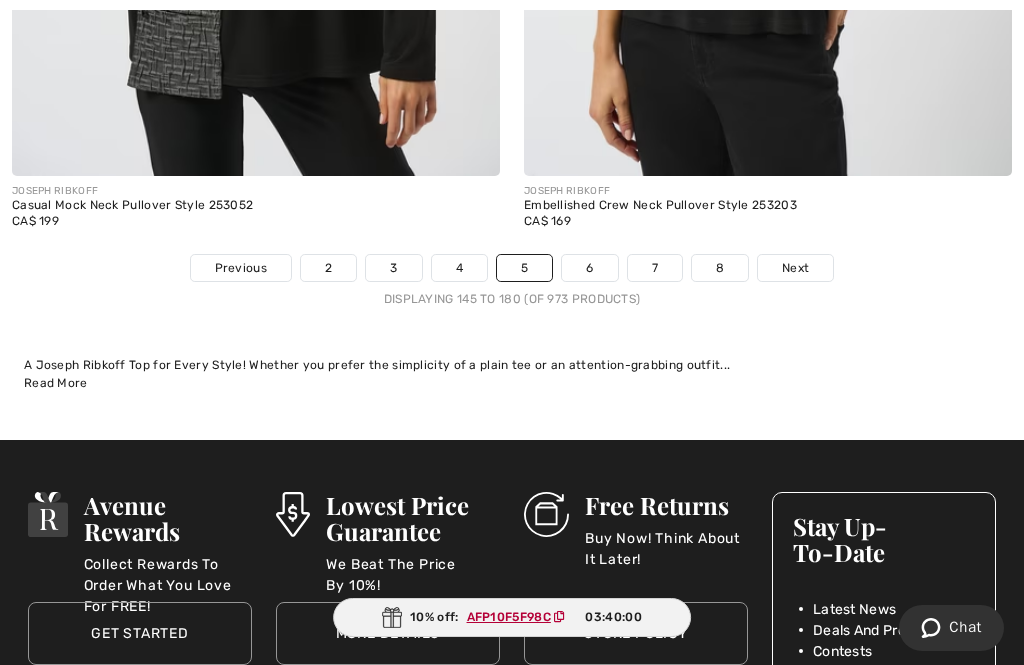 click on "Next" at bounding box center (795, 268) 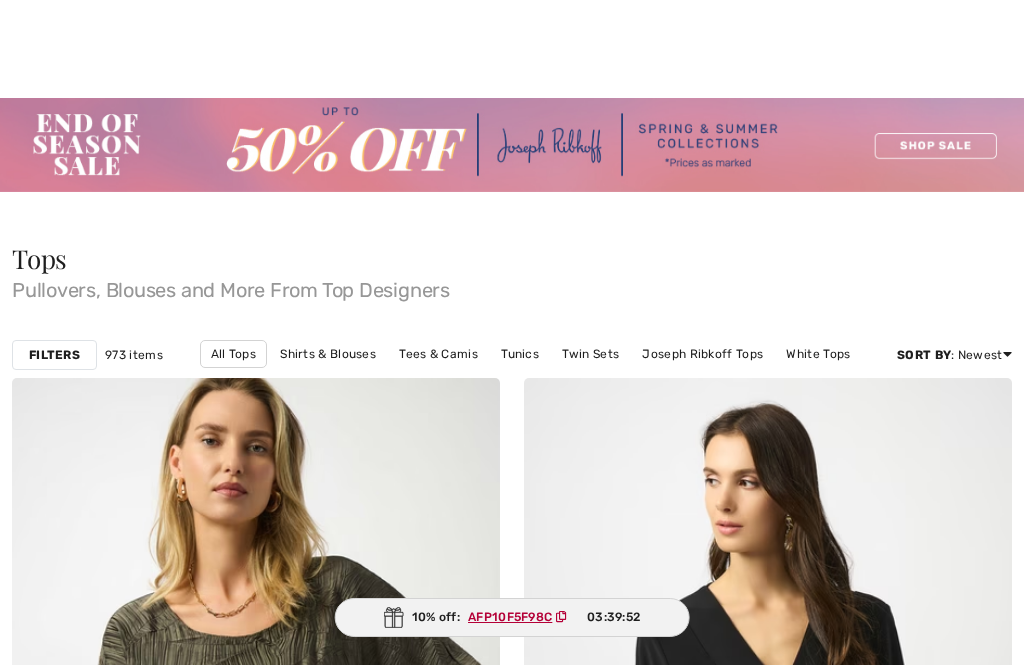 checkbox on "true" 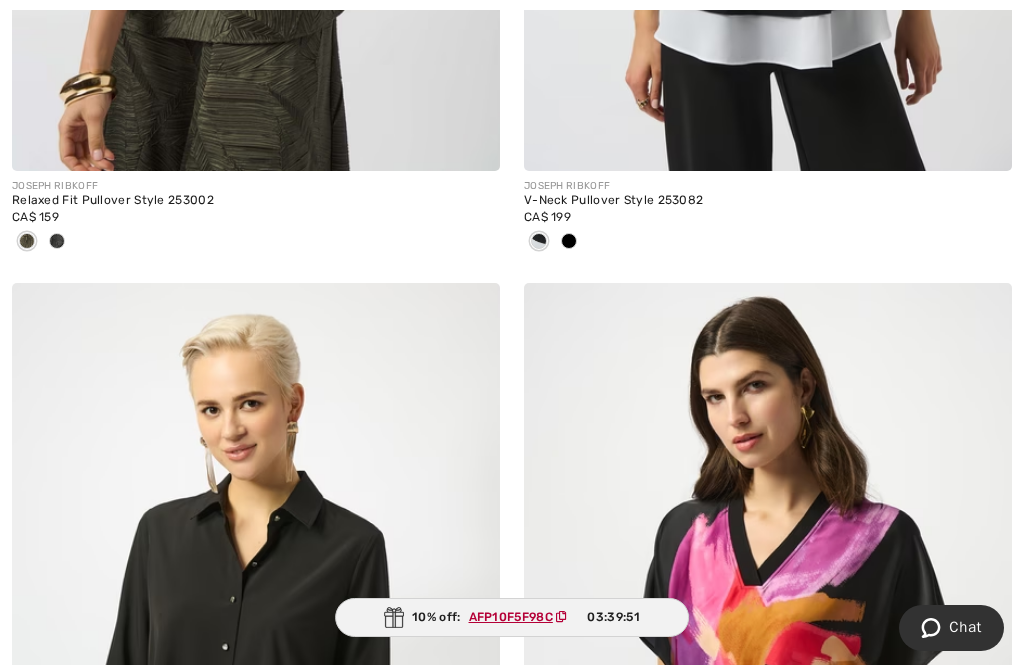 scroll, scrollTop: 0, scrollLeft: 0, axis: both 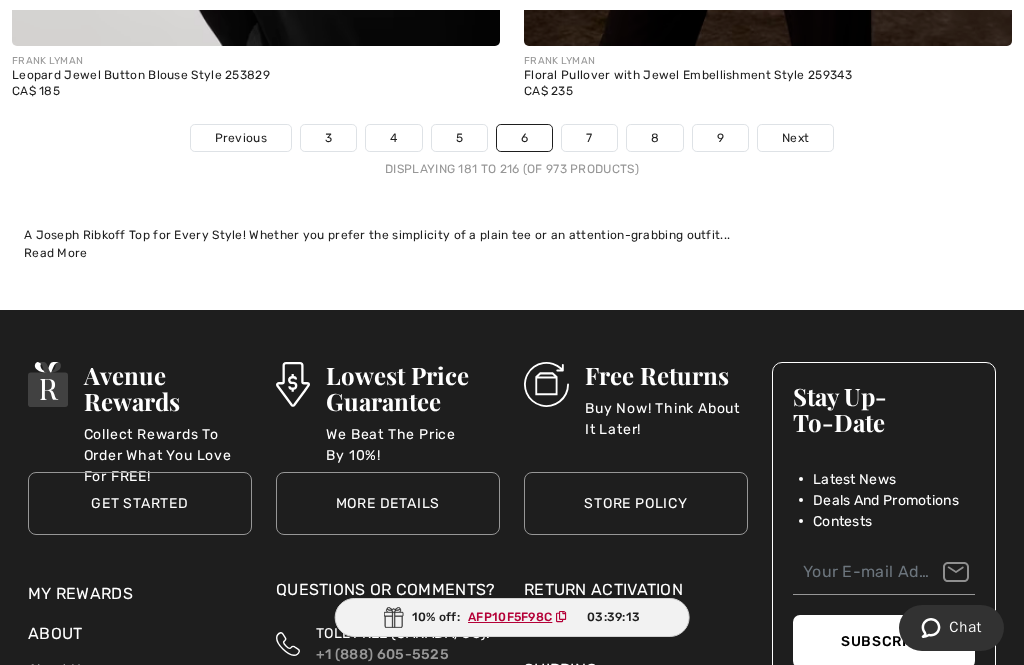 click on "7" at bounding box center [589, 138] 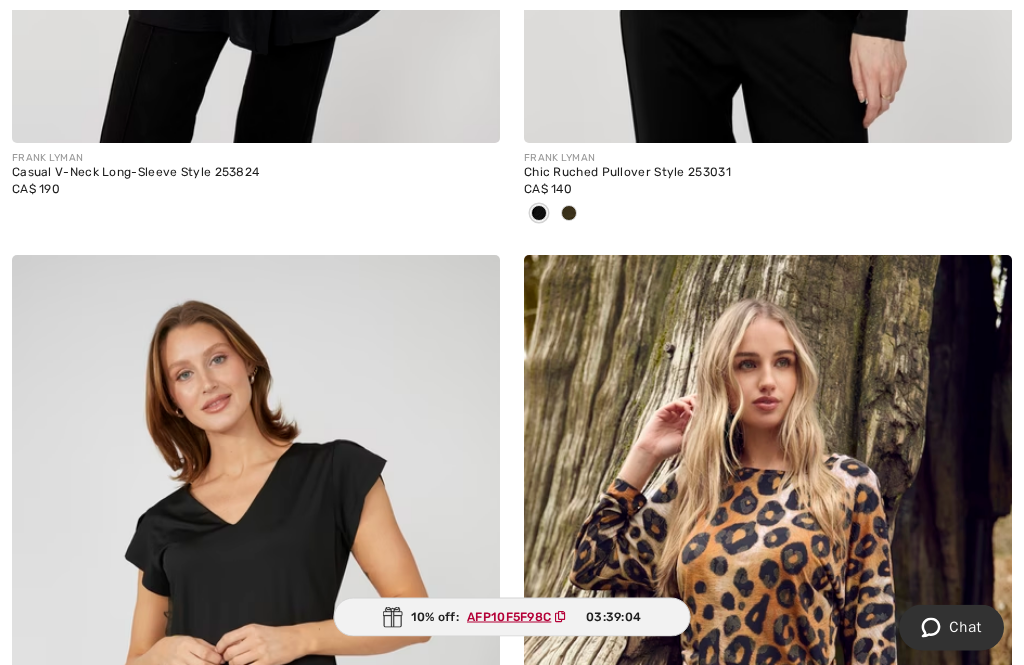 scroll, scrollTop: 993, scrollLeft: 0, axis: vertical 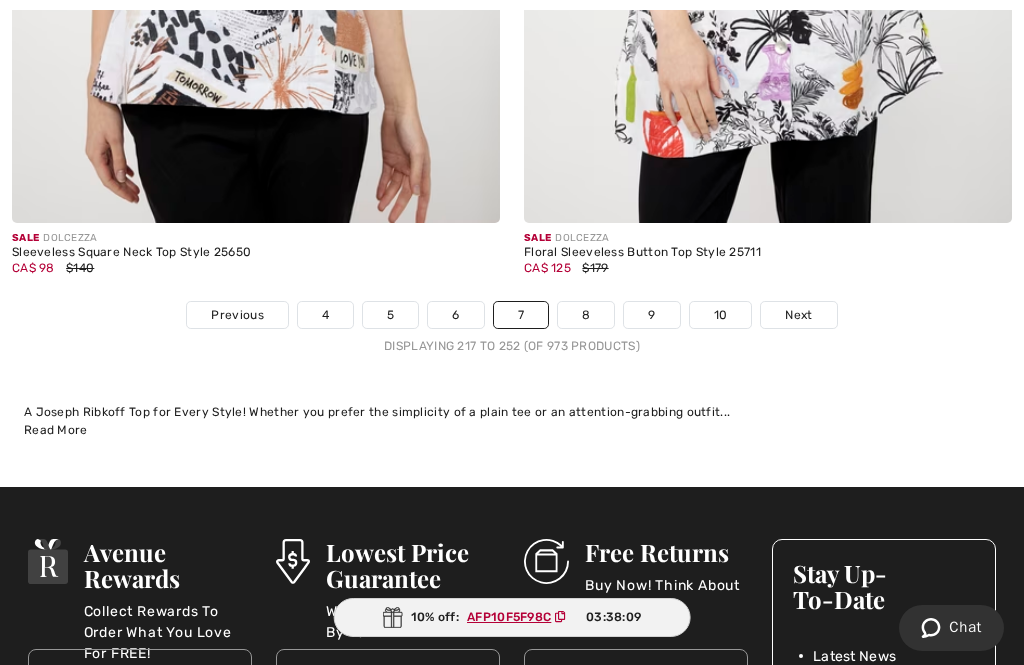 click on "Next" at bounding box center (798, 315) 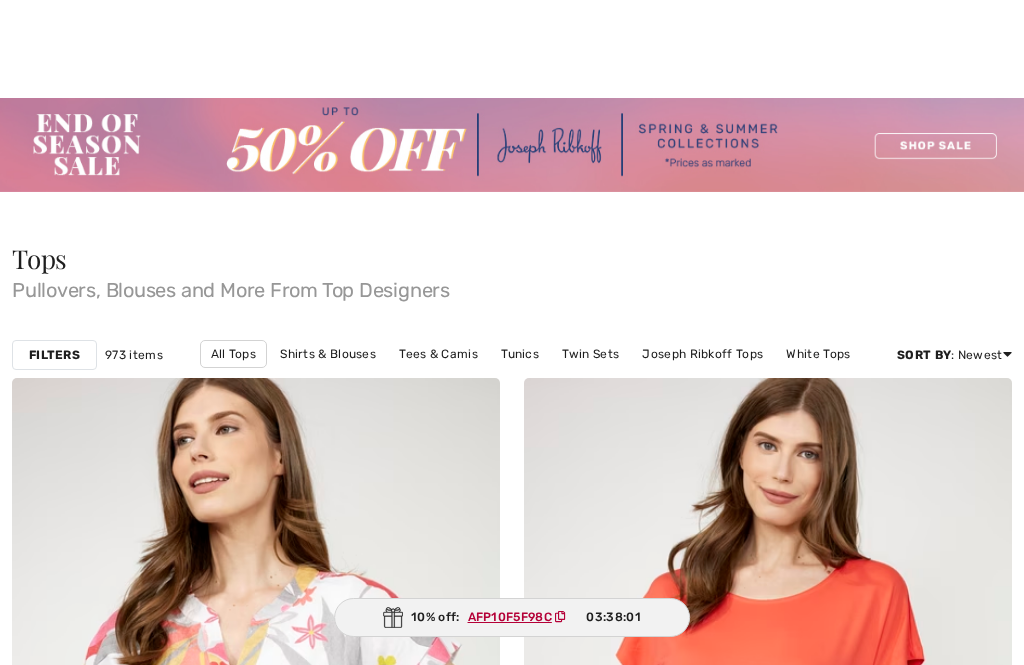 checkbox on "true" 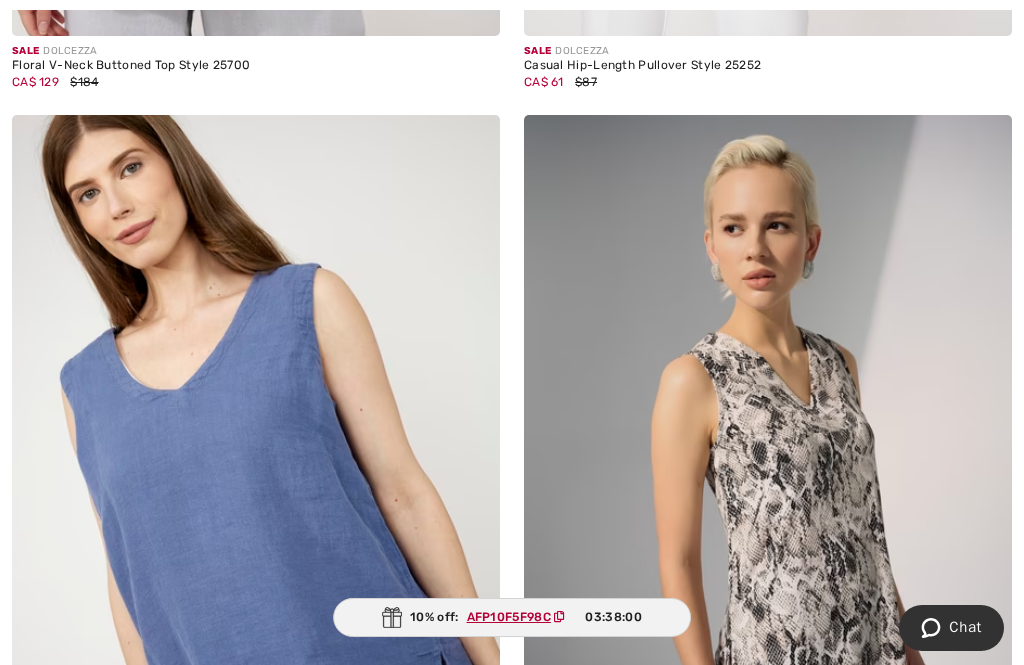 scroll, scrollTop: 1075, scrollLeft: 0, axis: vertical 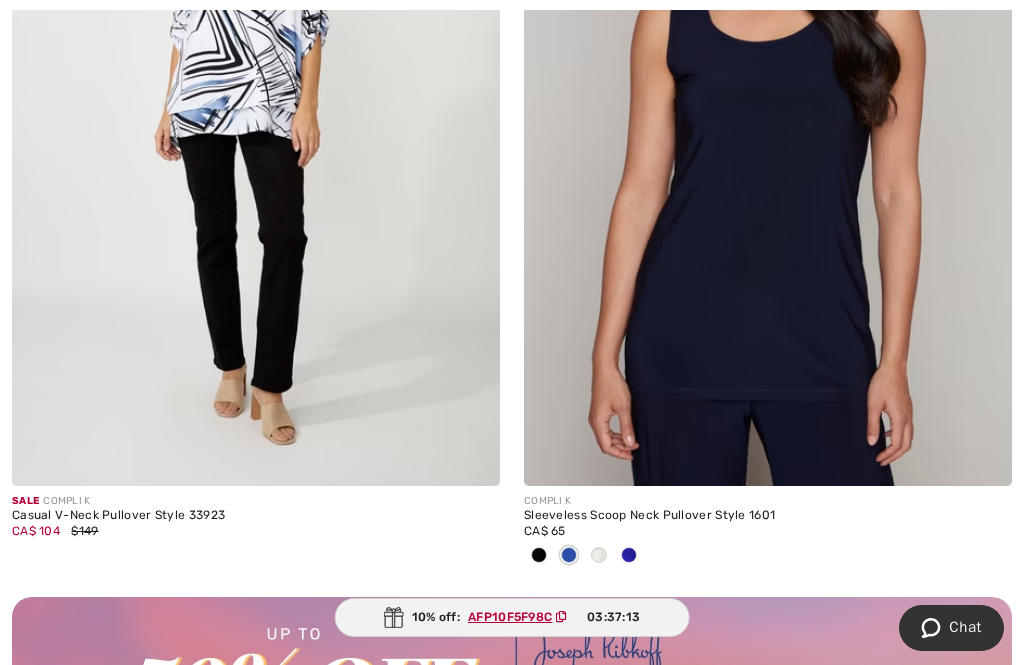 click at bounding box center [768, 120] 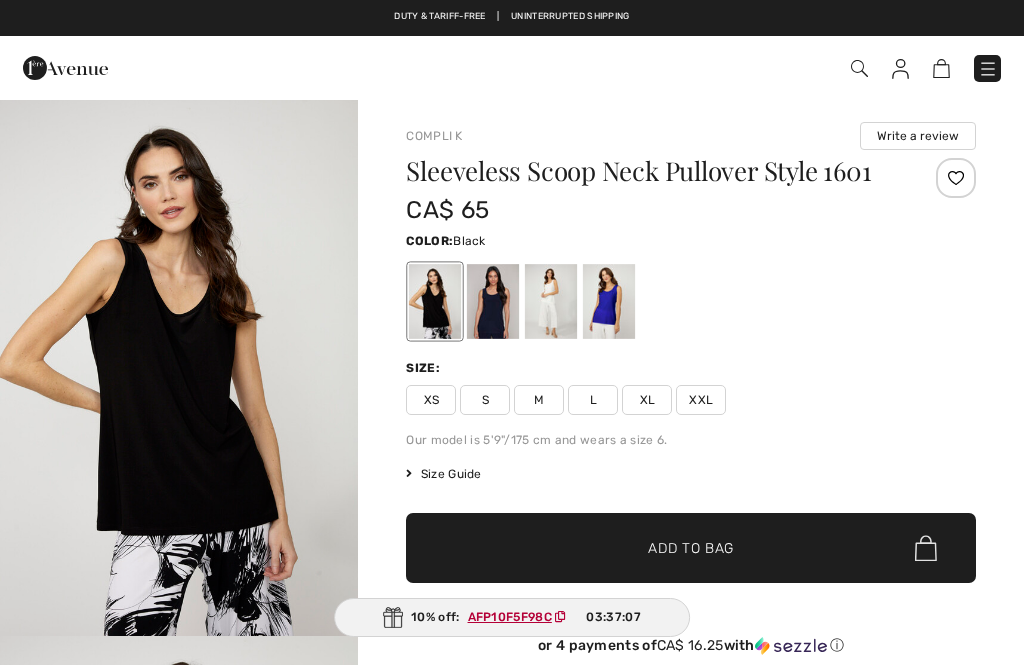 scroll, scrollTop: 0, scrollLeft: 0, axis: both 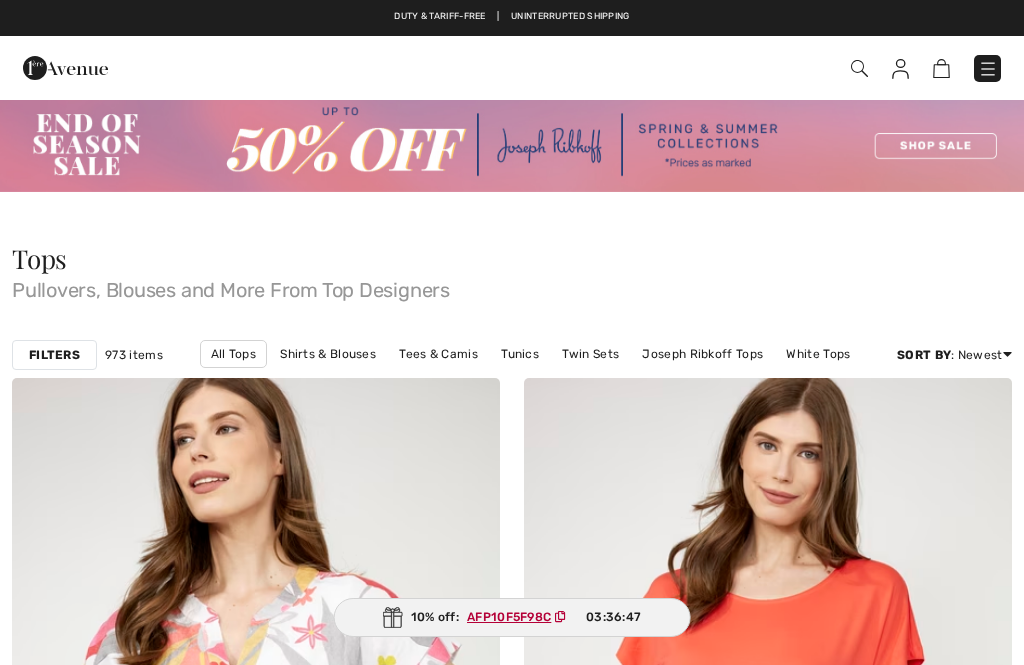 checkbox on "true" 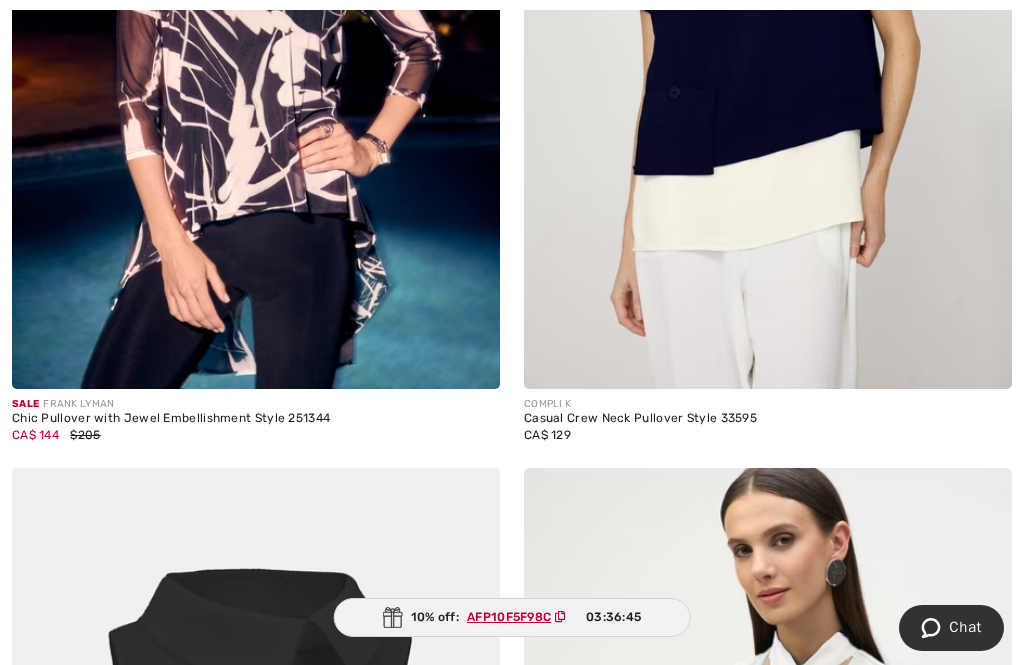 scroll, scrollTop: 9790, scrollLeft: 0, axis: vertical 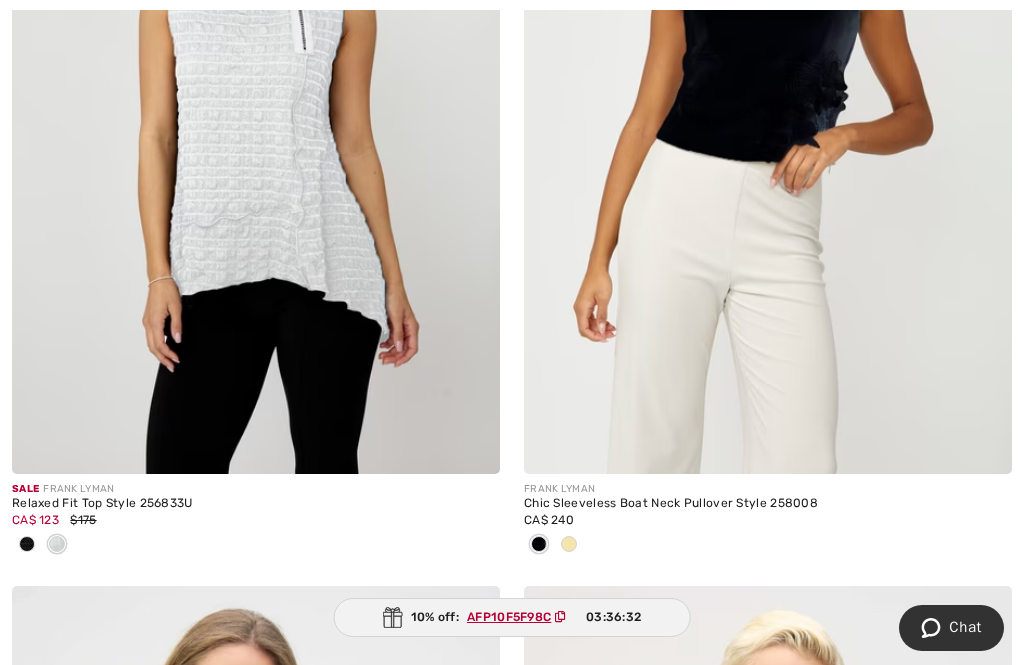 click at bounding box center (569, 544) 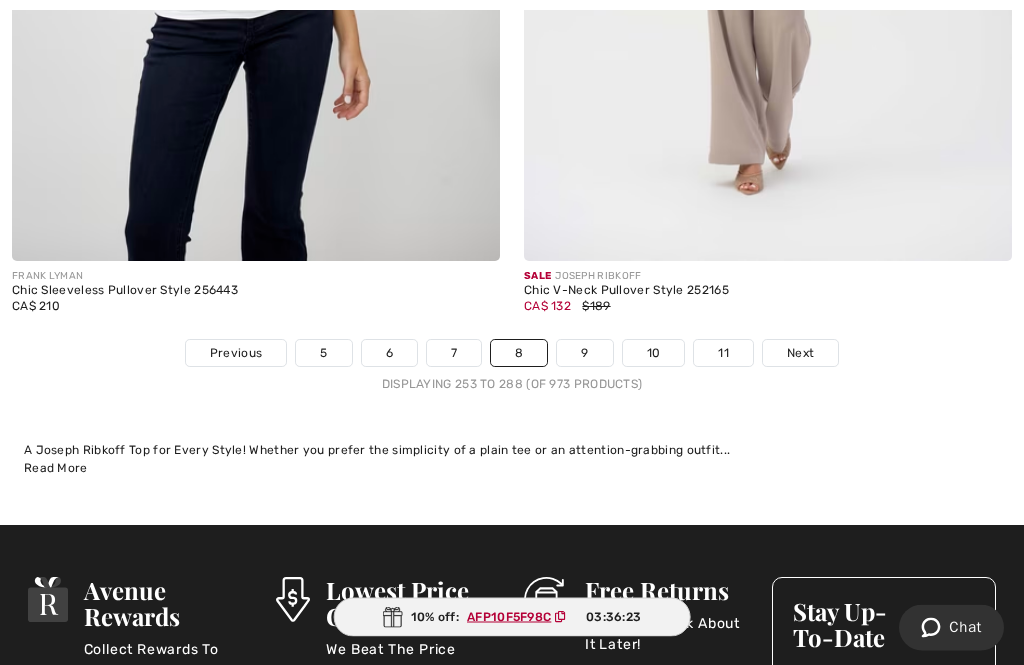 scroll, scrollTop: 15198, scrollLeft: 0, axis: vertical 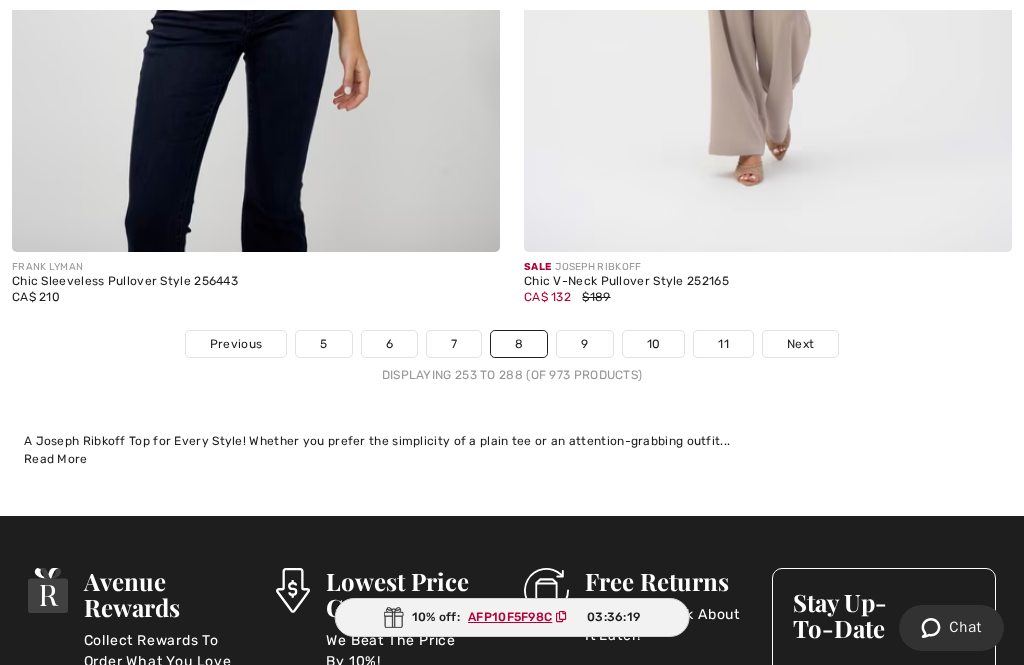 click on "9" at bounding box center (584, 344) 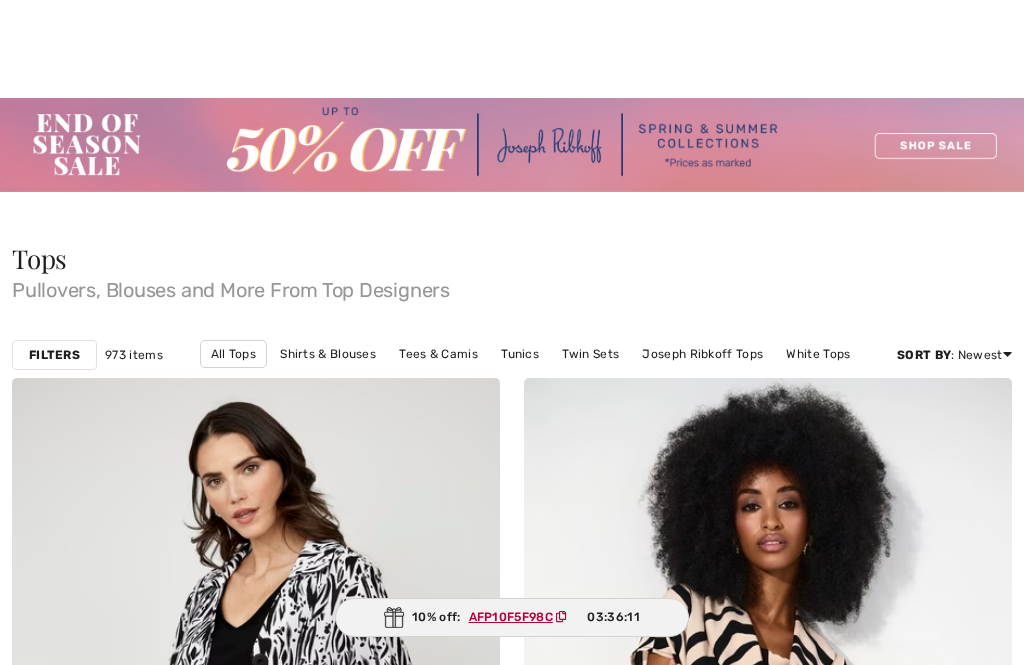 scroll, scrollTop: 1028, scrollLeft: 0, axis: vertical 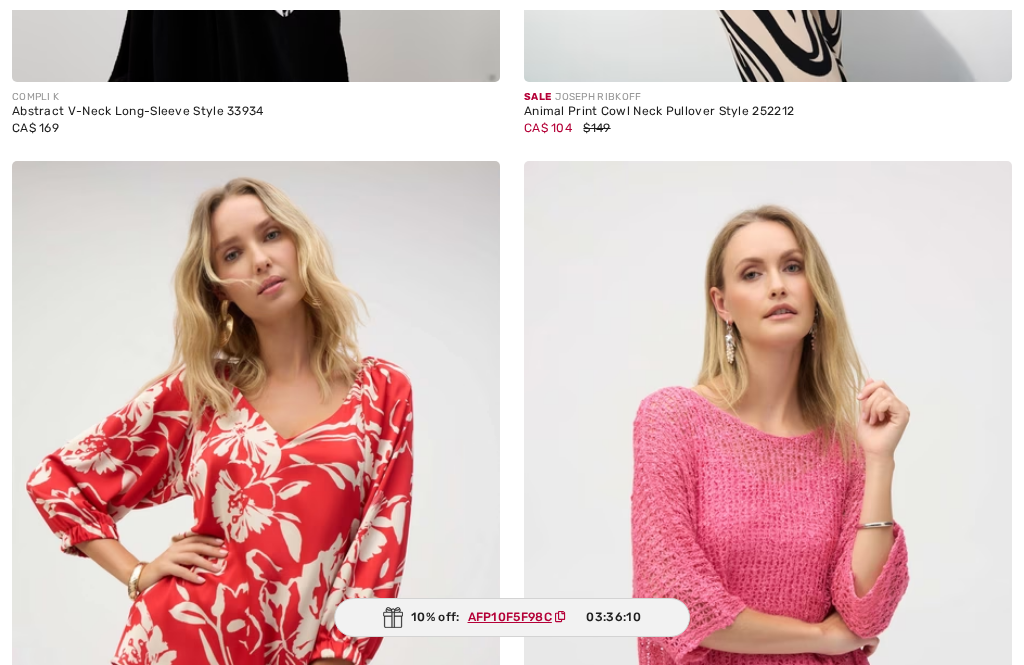 checkbox on "true" 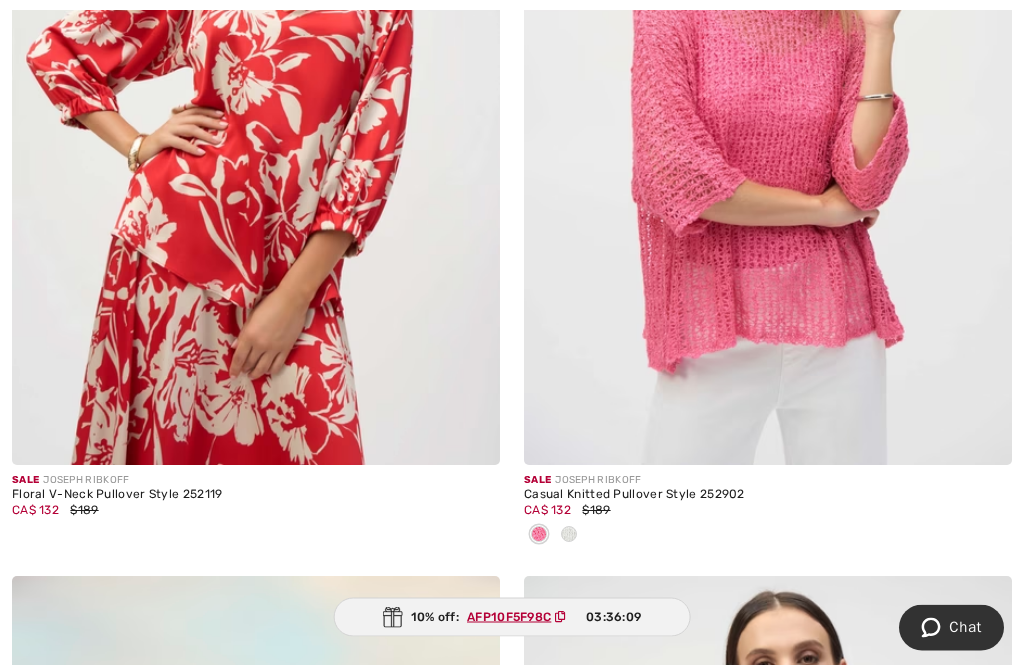 scroll, scrollTop: 1532, scrollLeft: 0, axis: vertical 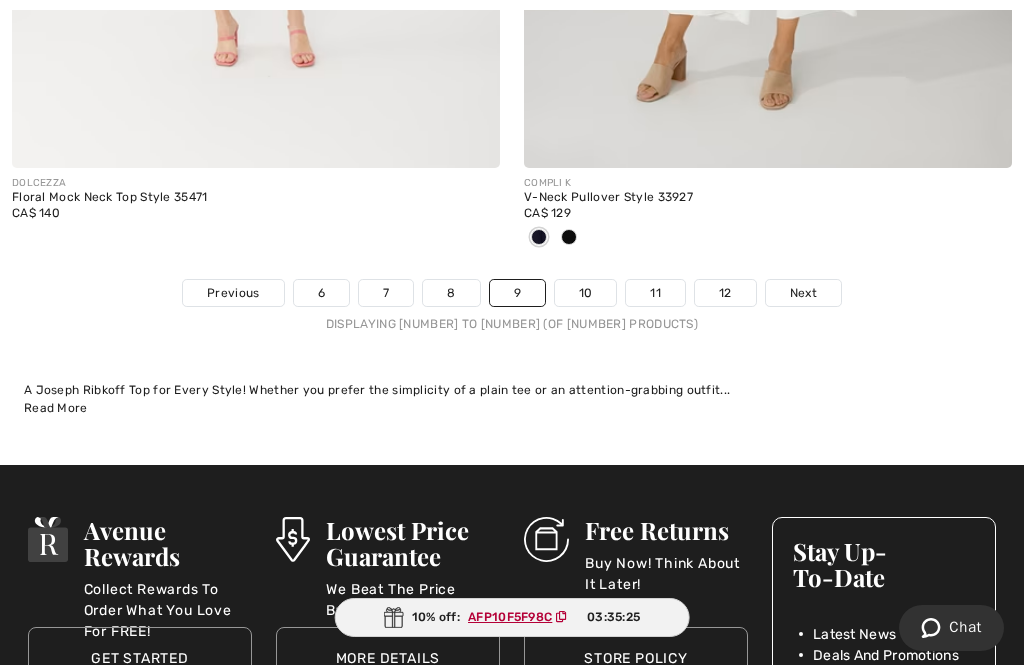 click on "10" at bounding box center [586, 293] 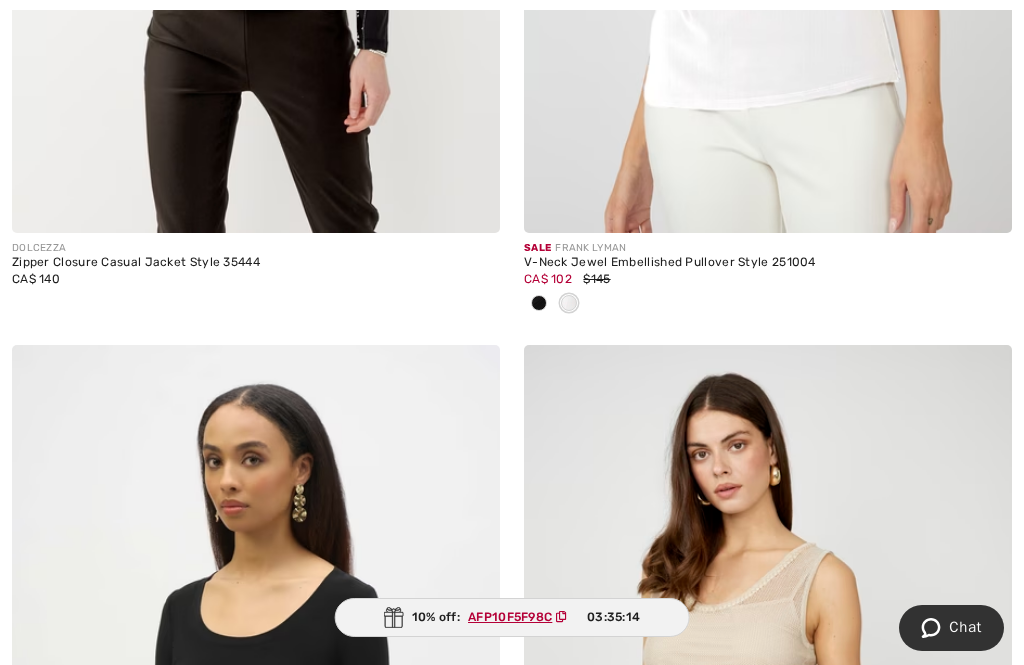 scroll, scrollTop: 0, scrollLeft: 0, axis: both 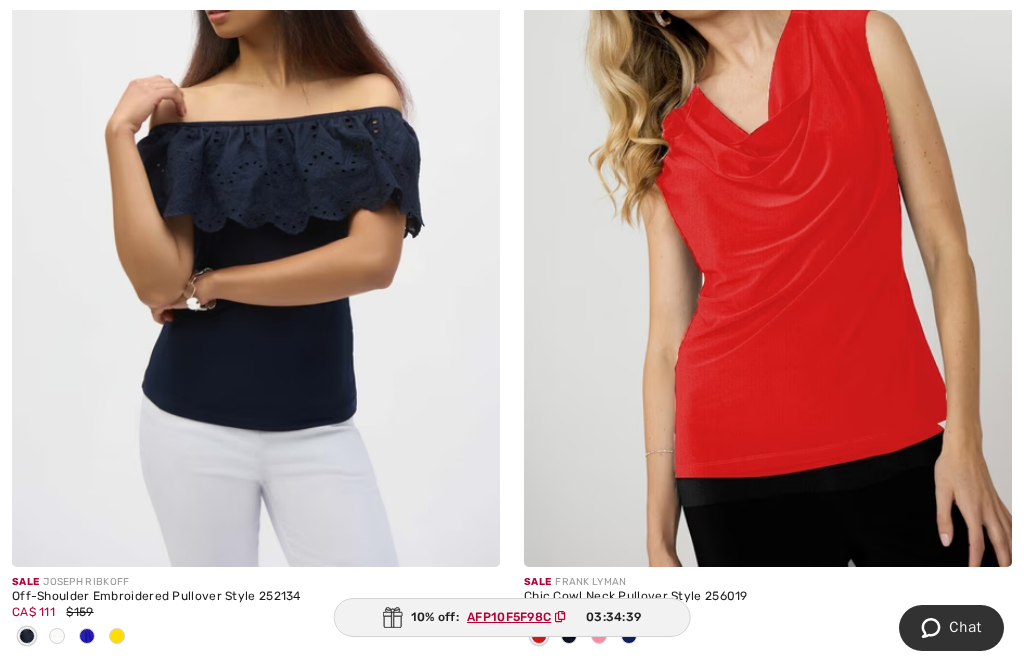 click at bounding box center [768, 201] 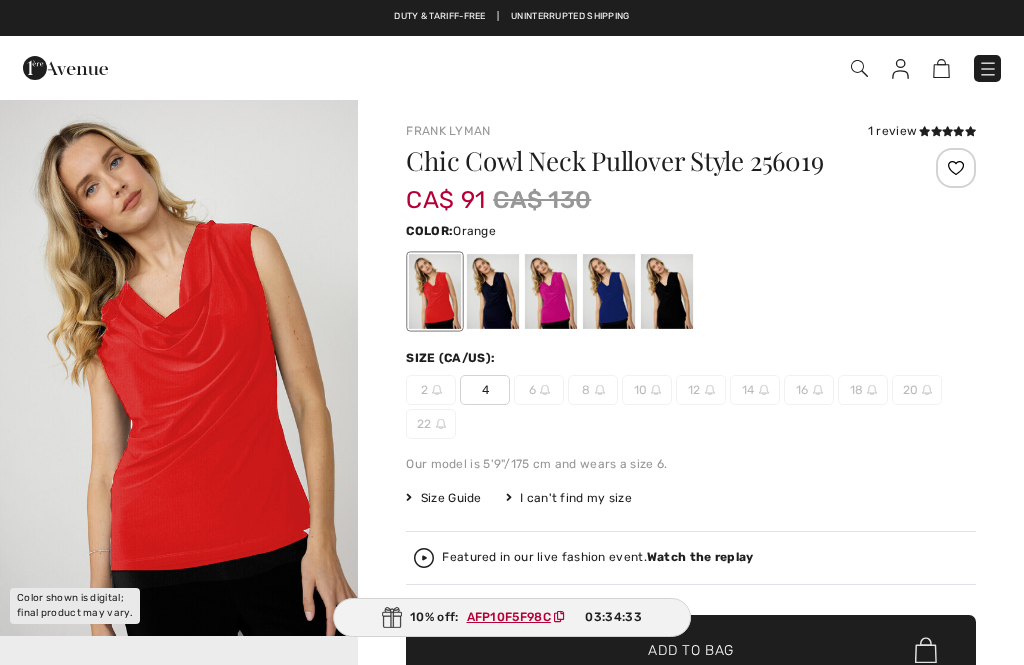 scroll, scrollTop: 0, scrollLeft: 0, axis: both 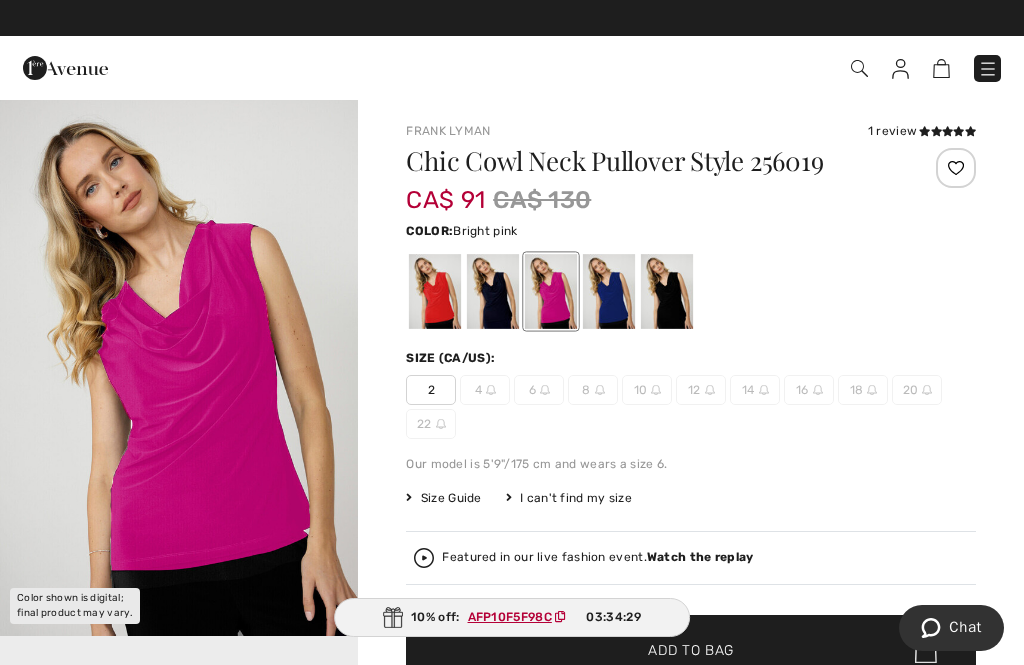 click on "16" at bounding box center (809, 390) 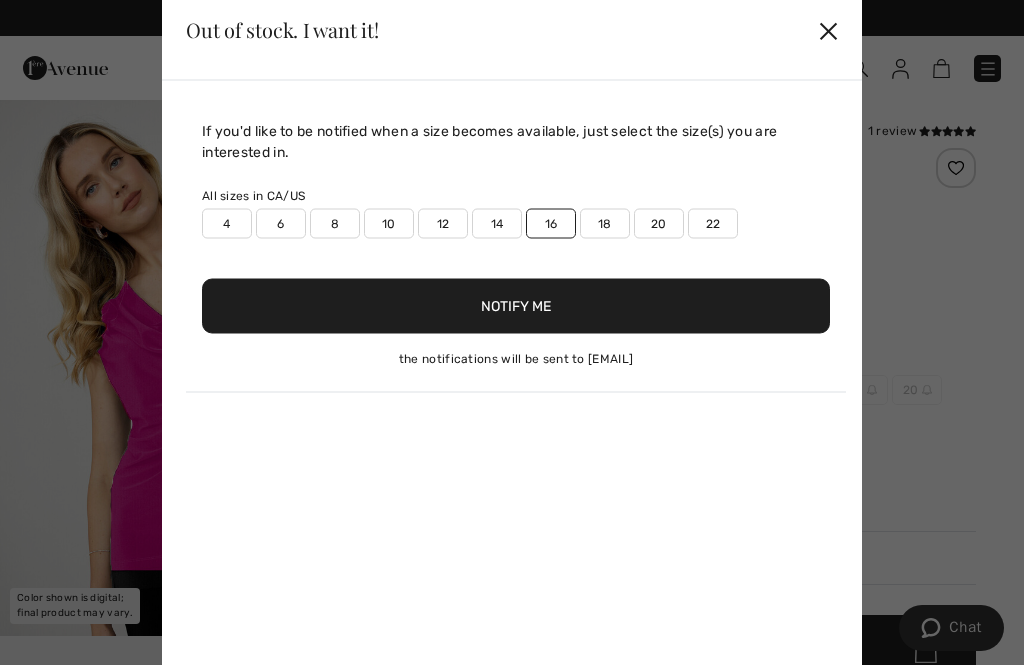 click on "✕" at bounding box center [828, 30] 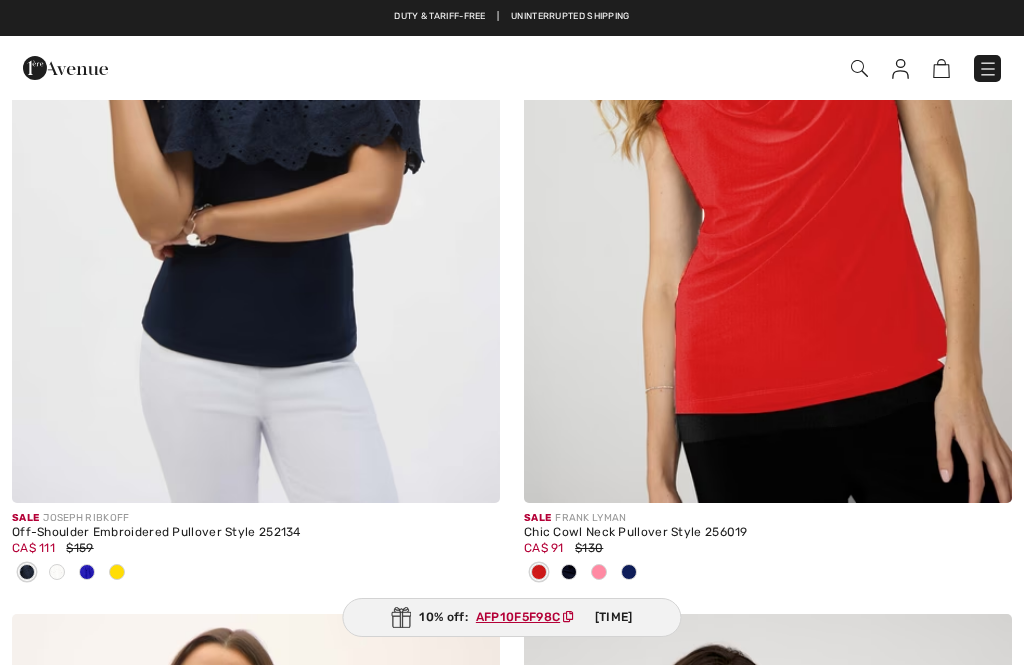 scroll, scrollTop: 0, scrollLeft: 0, axis: both 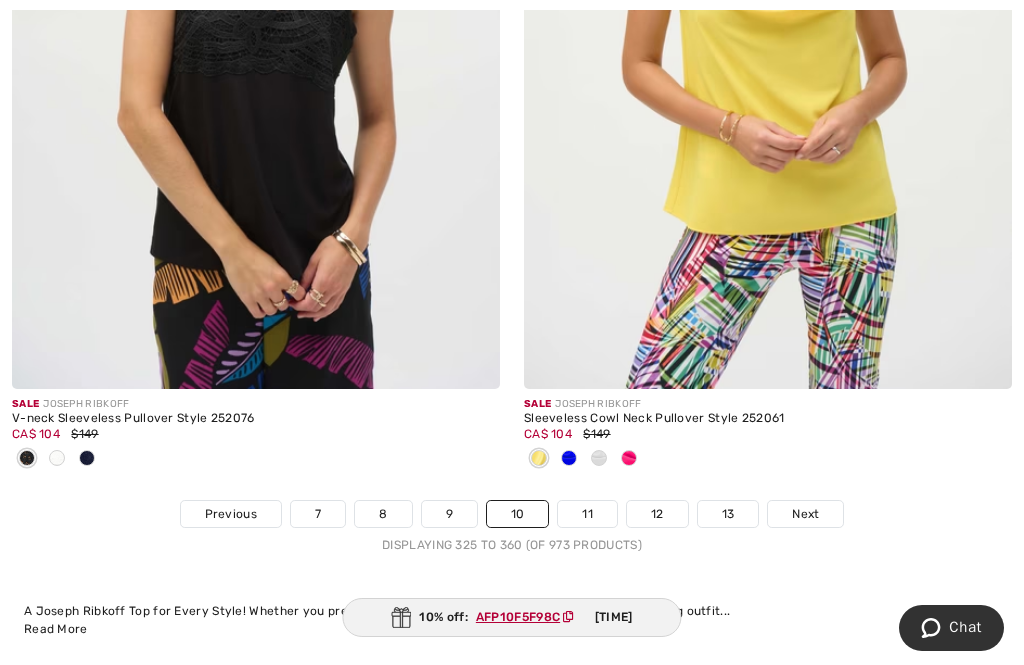 click on "Next" at bounding box center [805, 514] 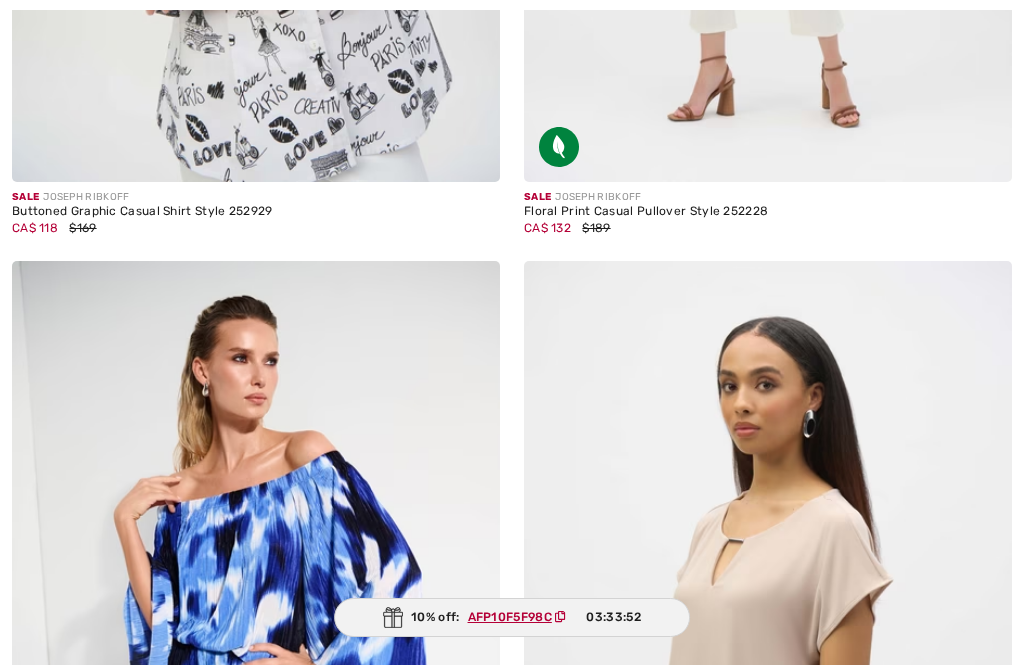 checkbox on "true" 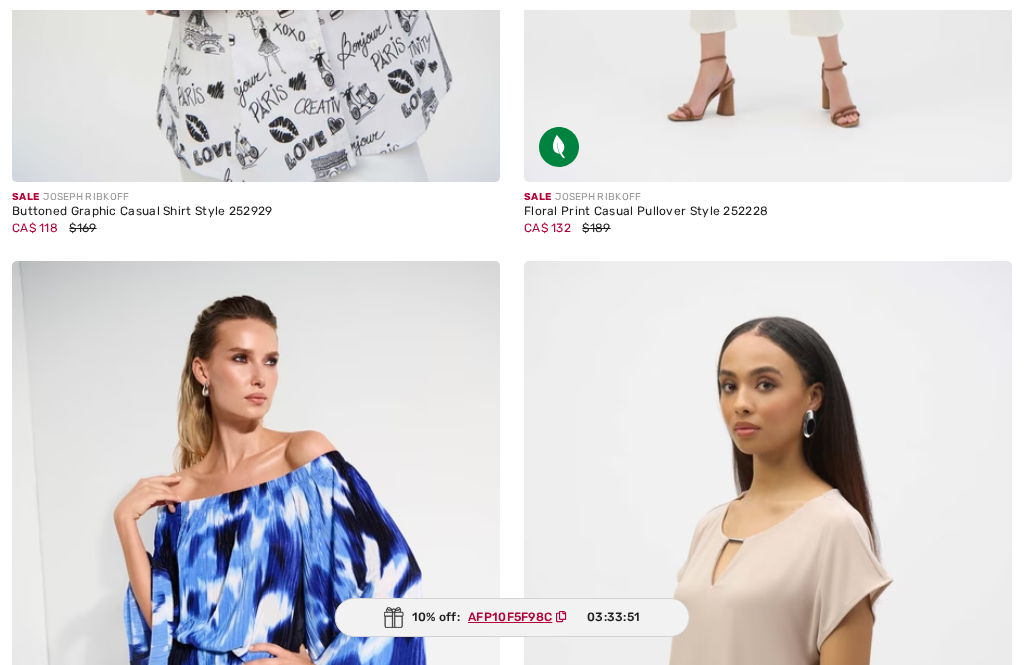 scroll, scrollTop: 1357, scrollLeft: 0, axis: vertical 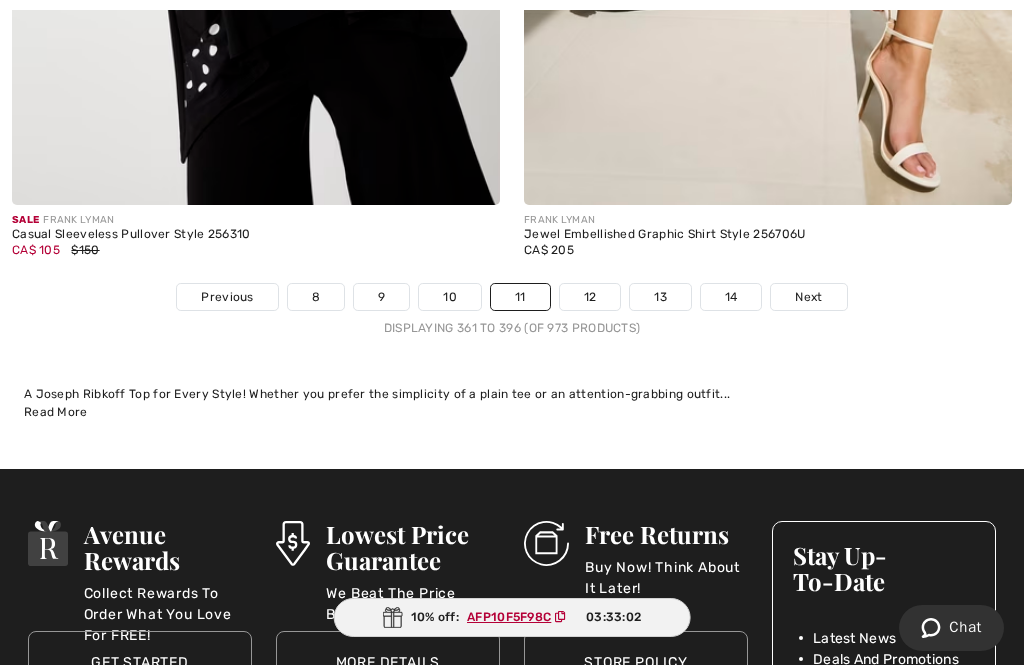 click on "Next" at bounding box center [808, 297] 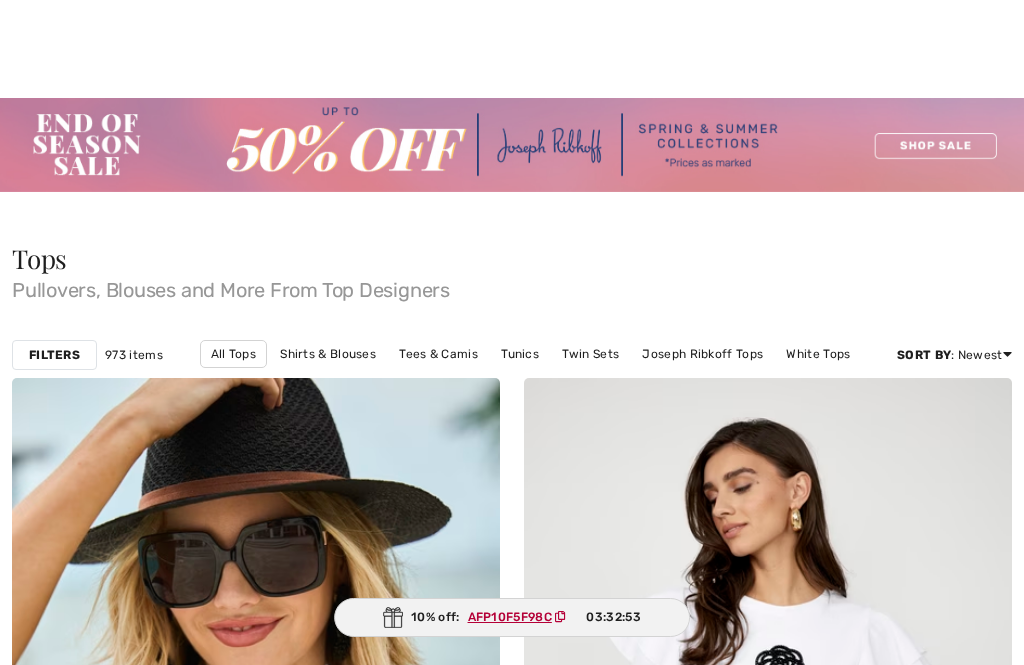 checkbox on "true" 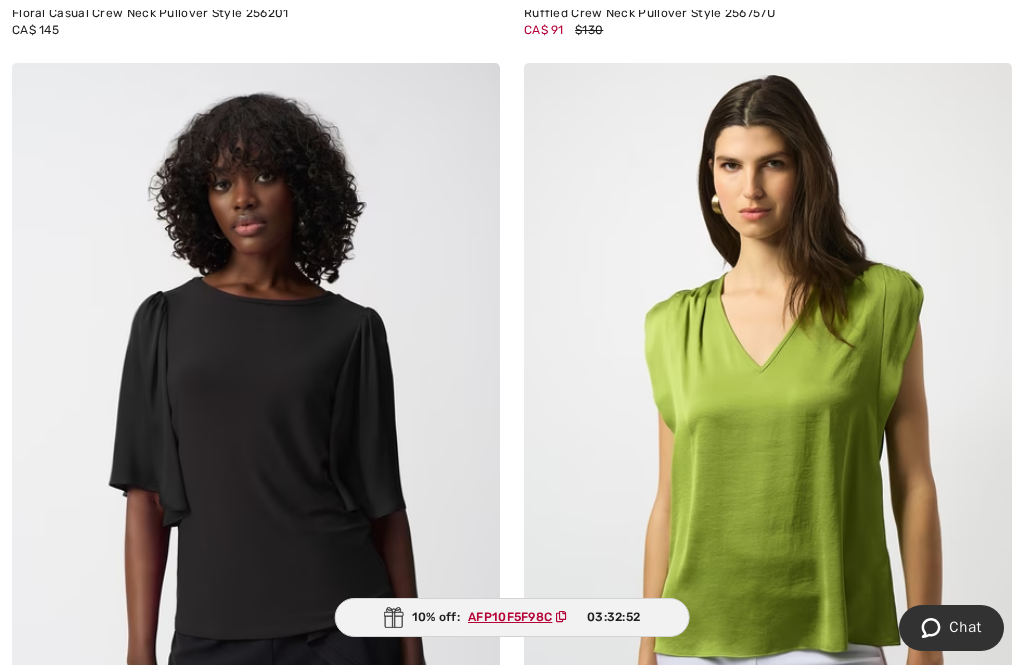 scroll, scrollTop: 1127, scrollLeft: 0, axis: vertical 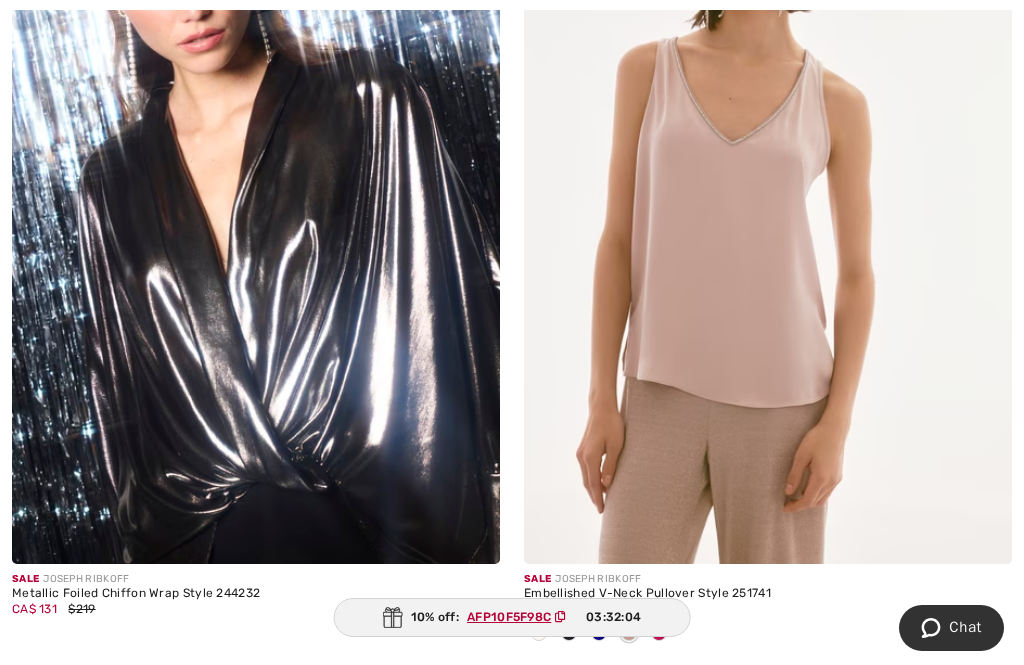 click at bounding box center [659, 633] 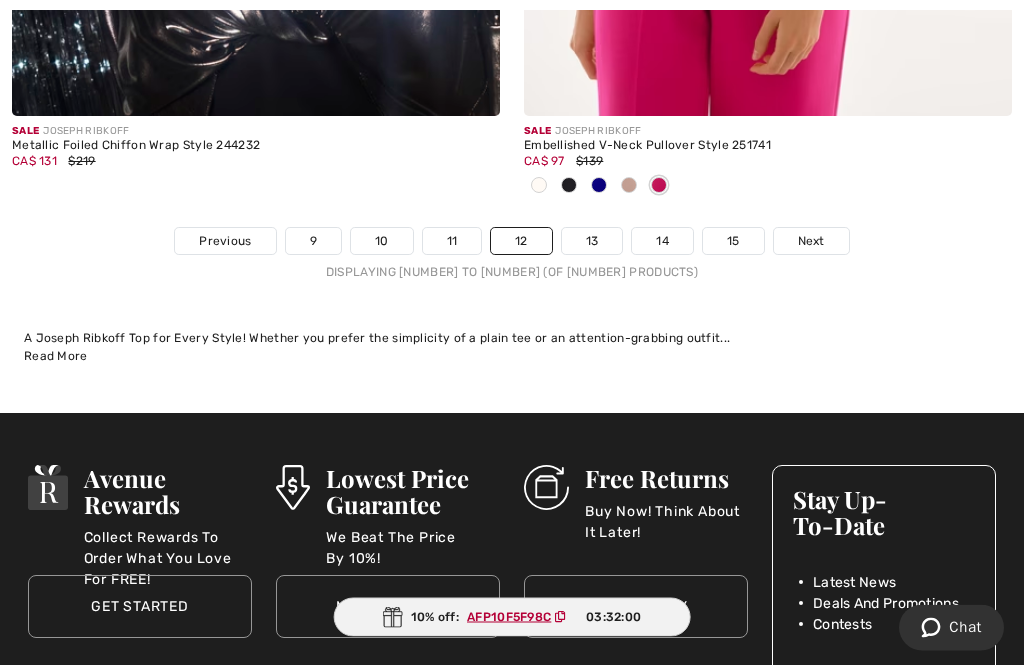 scroll, scrollTop: 15400, scrollLeft: 0, axis: vertical 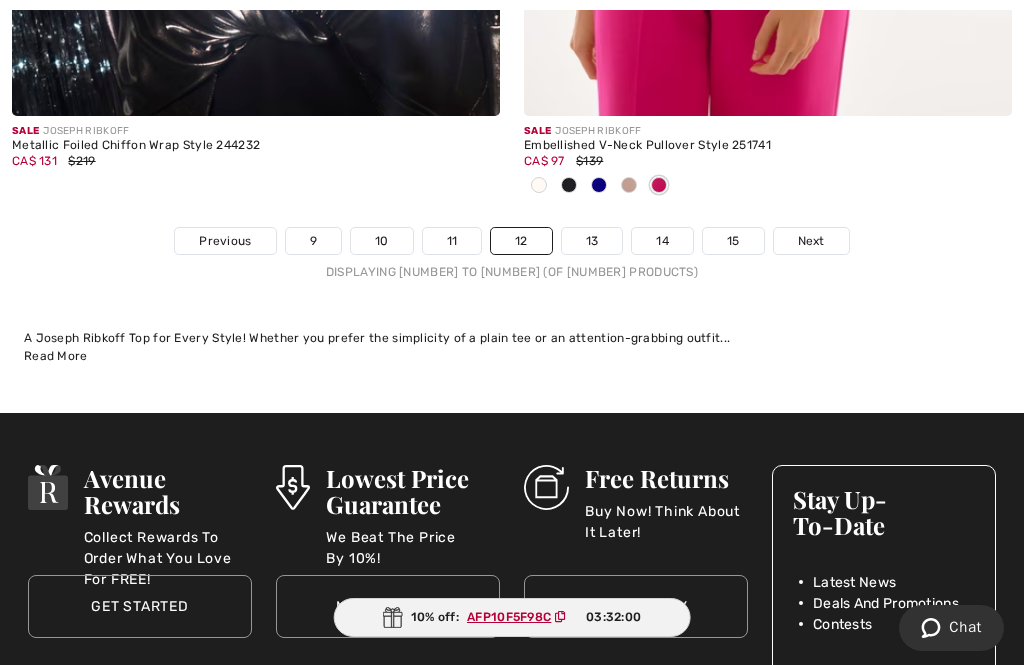 click on "Next" at bounding box center (811, 241) 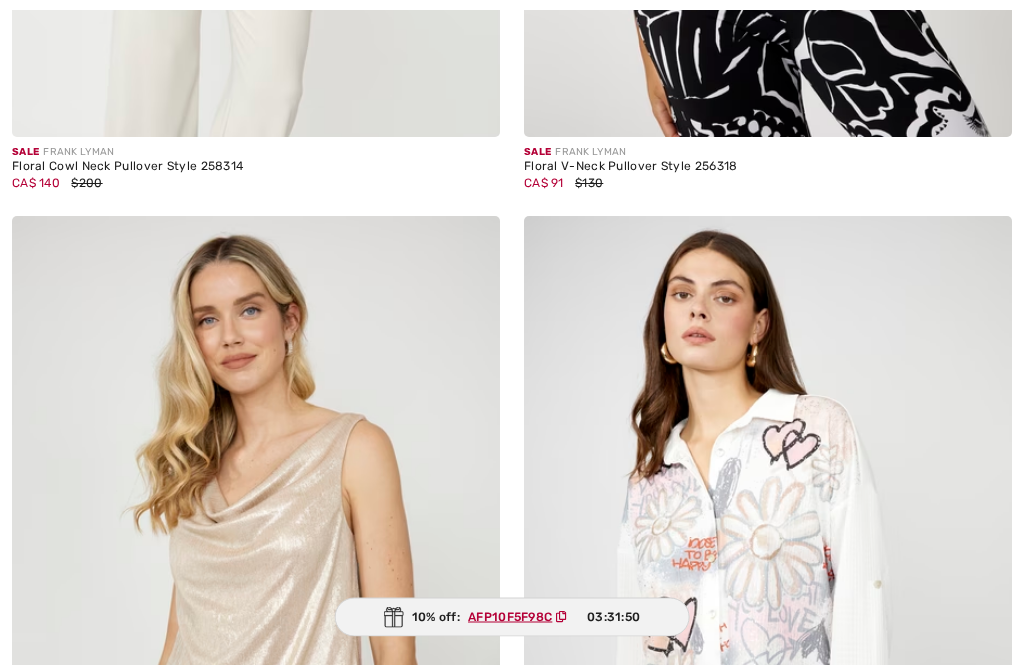 scroll, scrollTop: 1624, scrollLeft: 0, axis: vertical 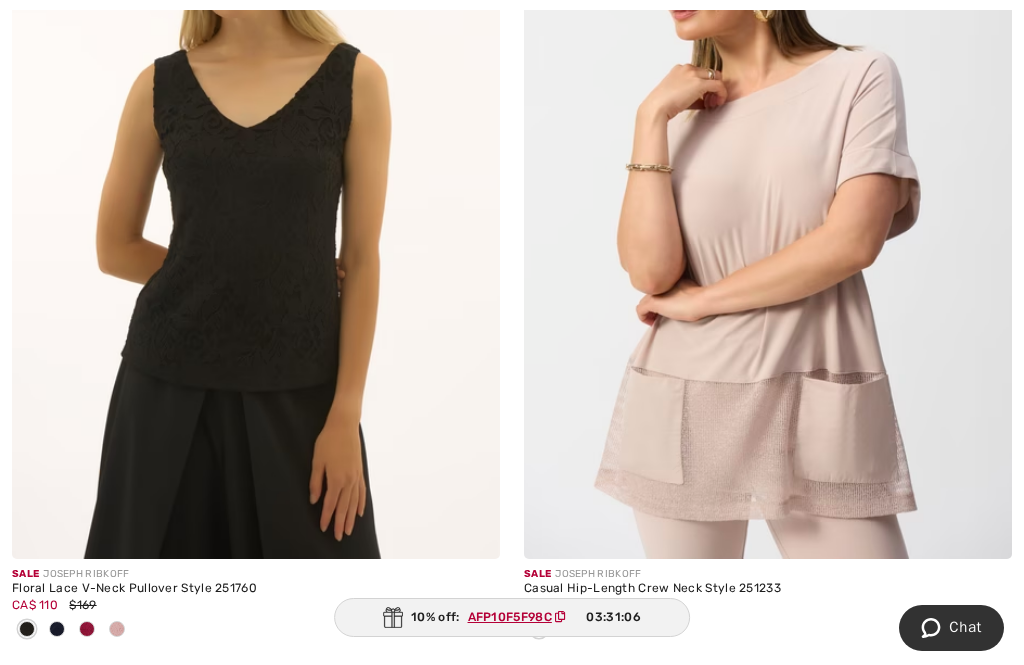 click at bounding box center [87, 629] 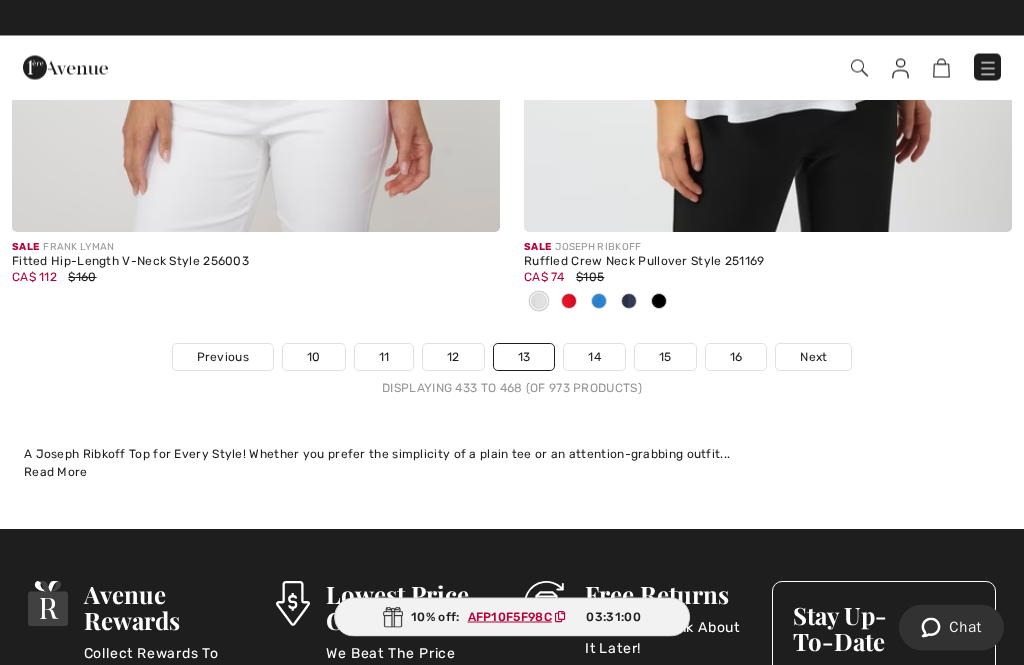 scroll, scrollTop: 15251, scrollLeft: 0, axis: vertical 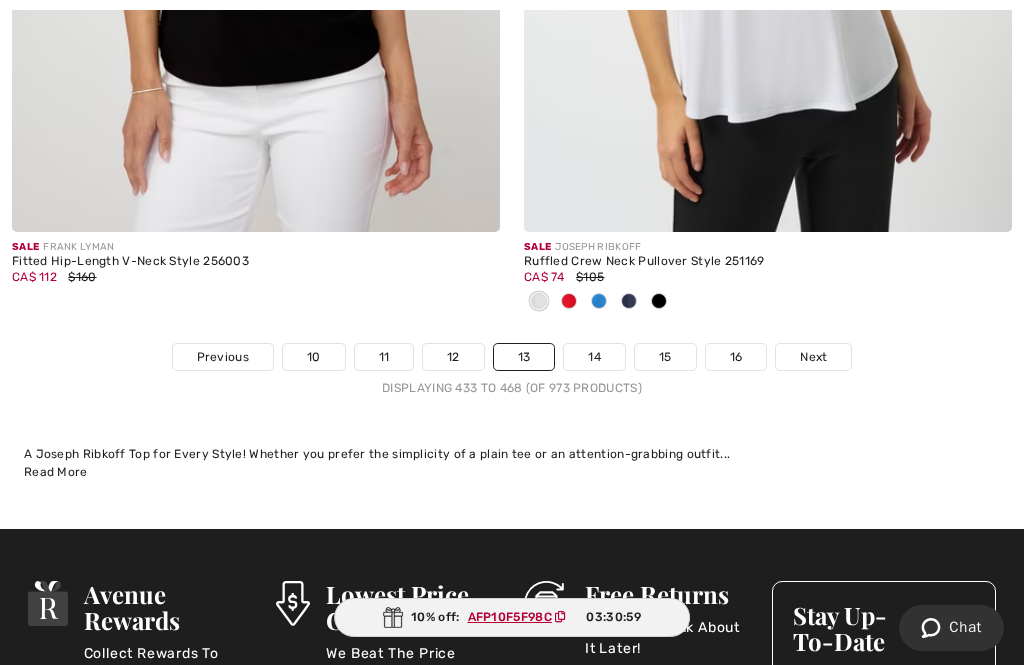 click on "14" at bounding box center [594, 357] 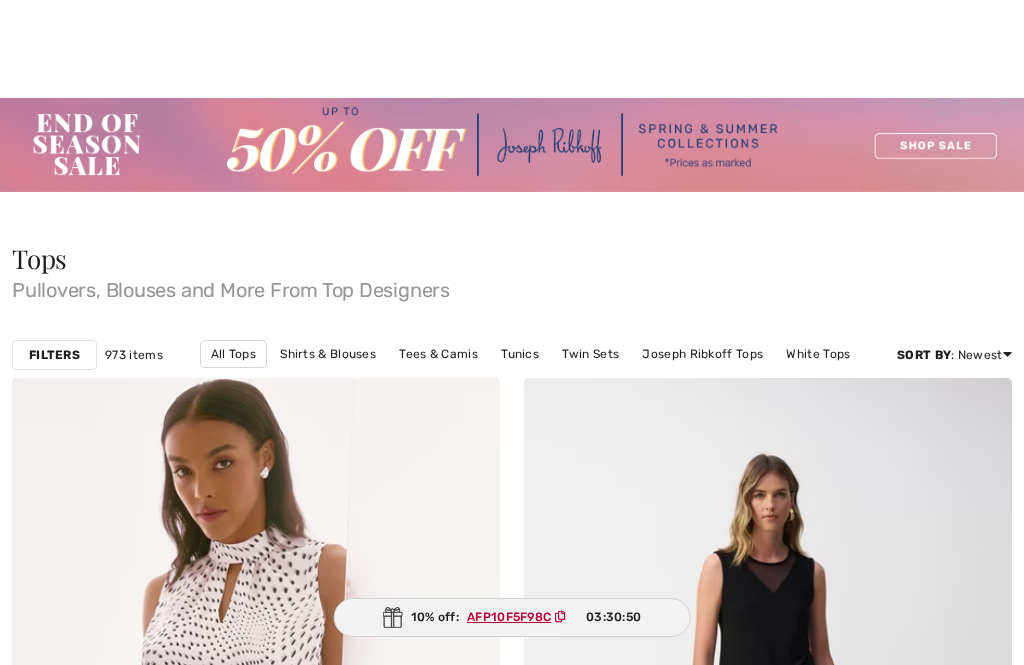 scroll, scrollTop: 1193, scrollLeft: 0, axis: vertical 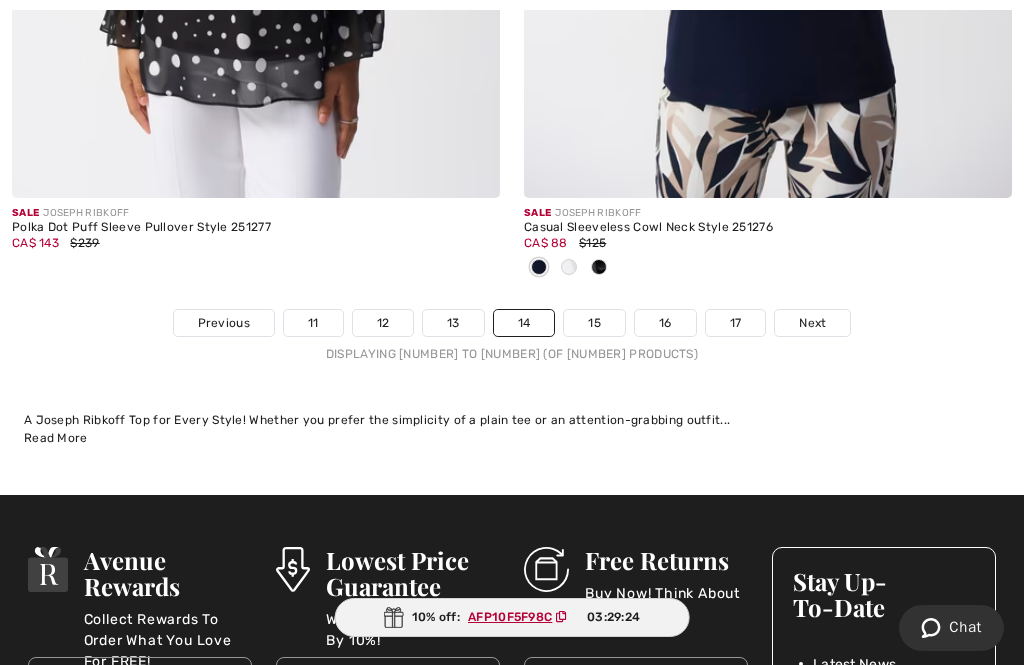 click on "Next" at bounding box center (812, 323) 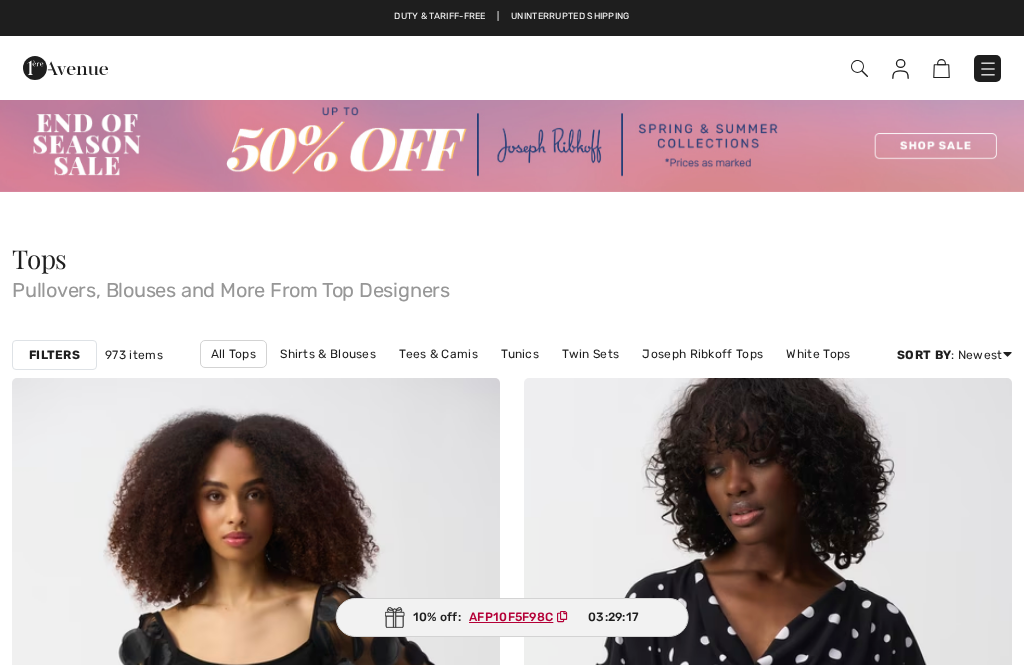 scroll, scrollTop: 0, scrollLeft: 0, axis: both 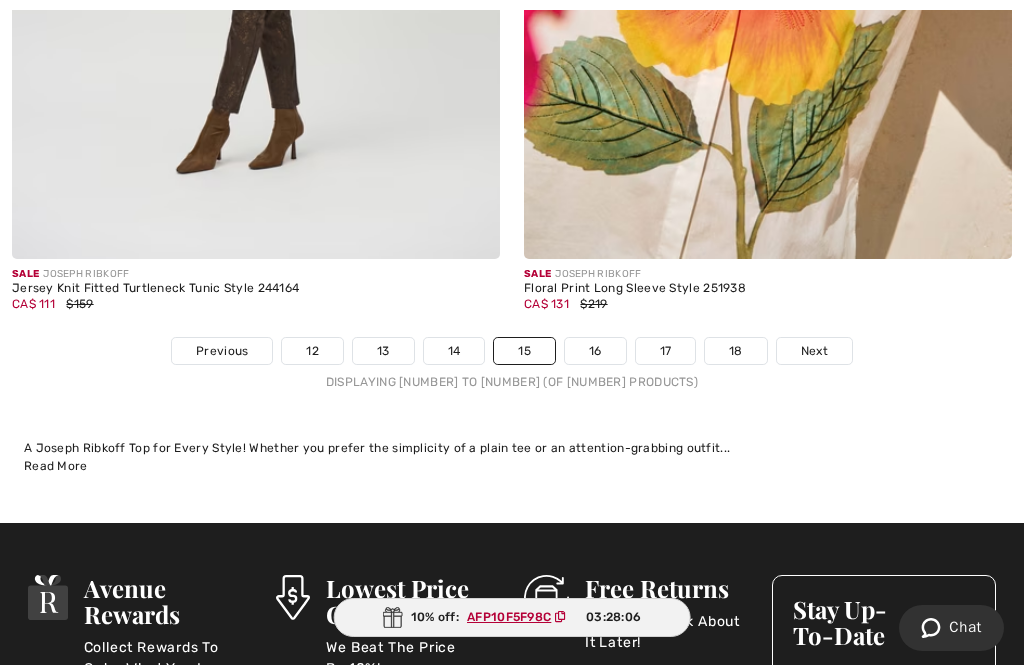click on "Next" at bounding box center (814, 351) 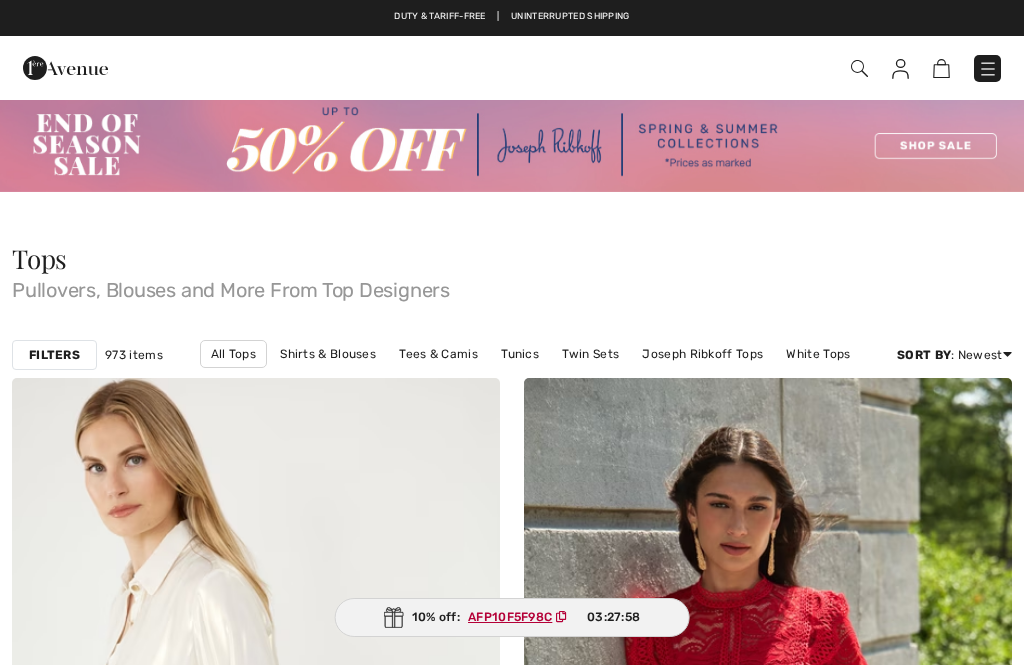 checkbox on "true" 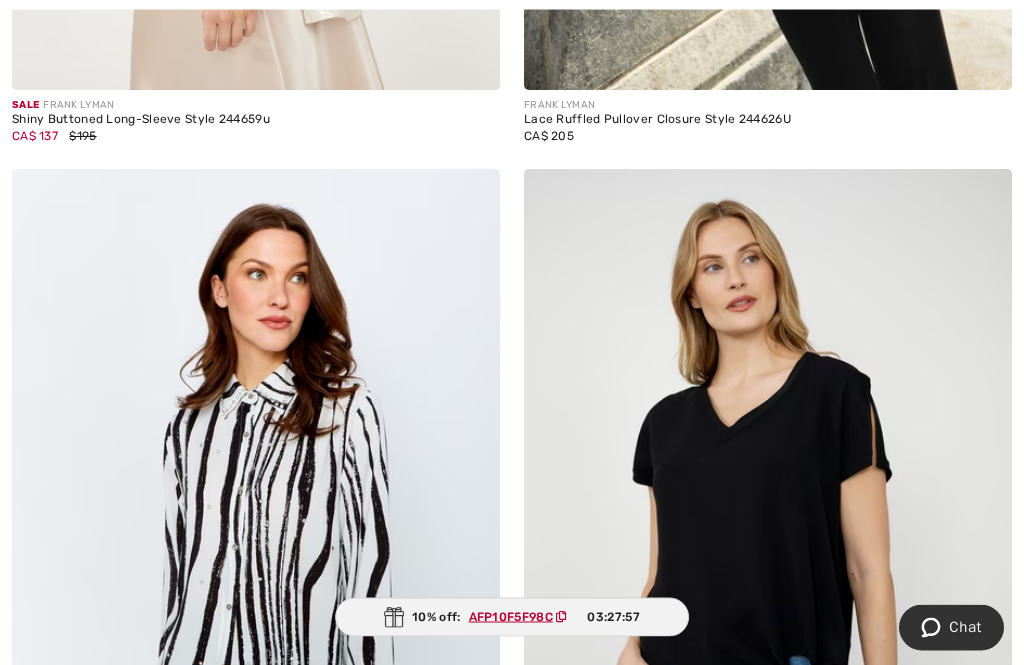 scroll, scrollTop: 0, scrollLeft: 0, axis: both 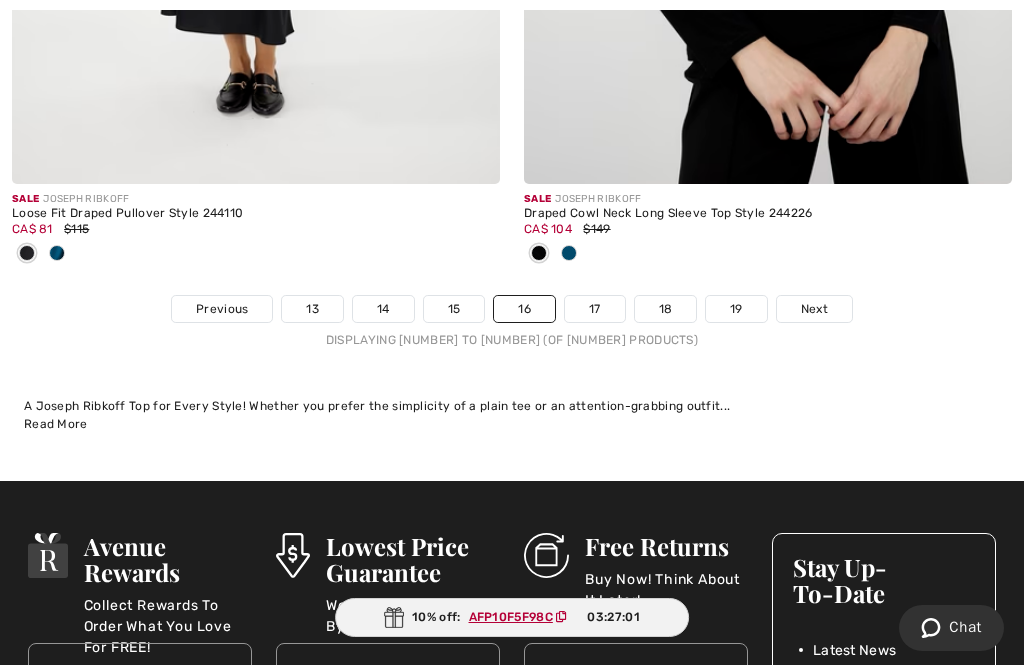click on "17" at bounding box center [595, 309] 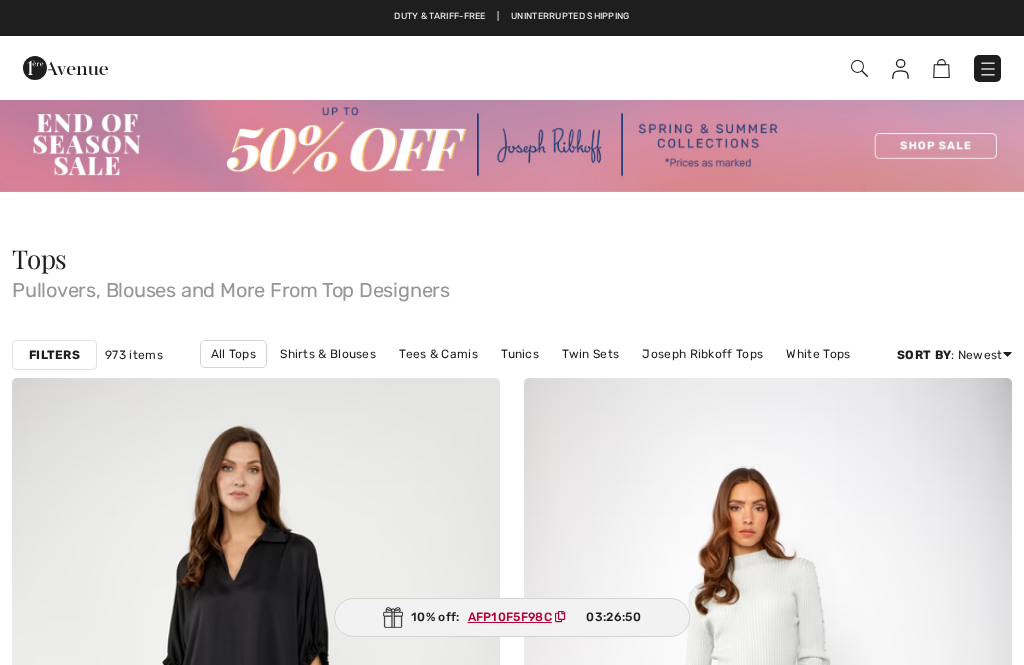 scroll, scrollTop: 0, scrollLeft: 0, axis: both 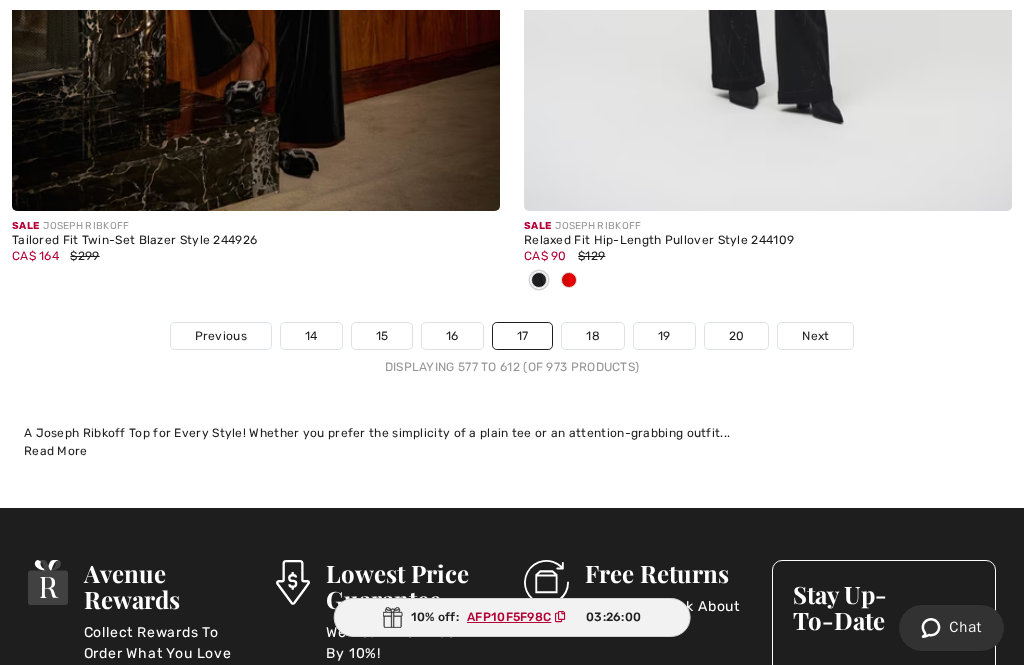 click on "Next" at bounding box center (815, 336) 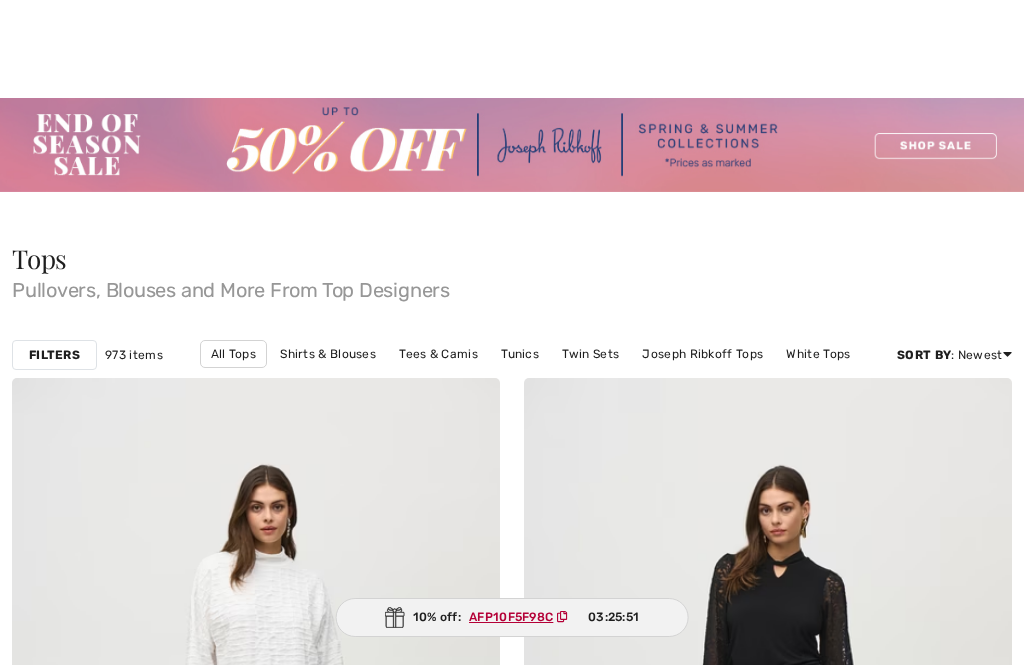 checkbox on "true" 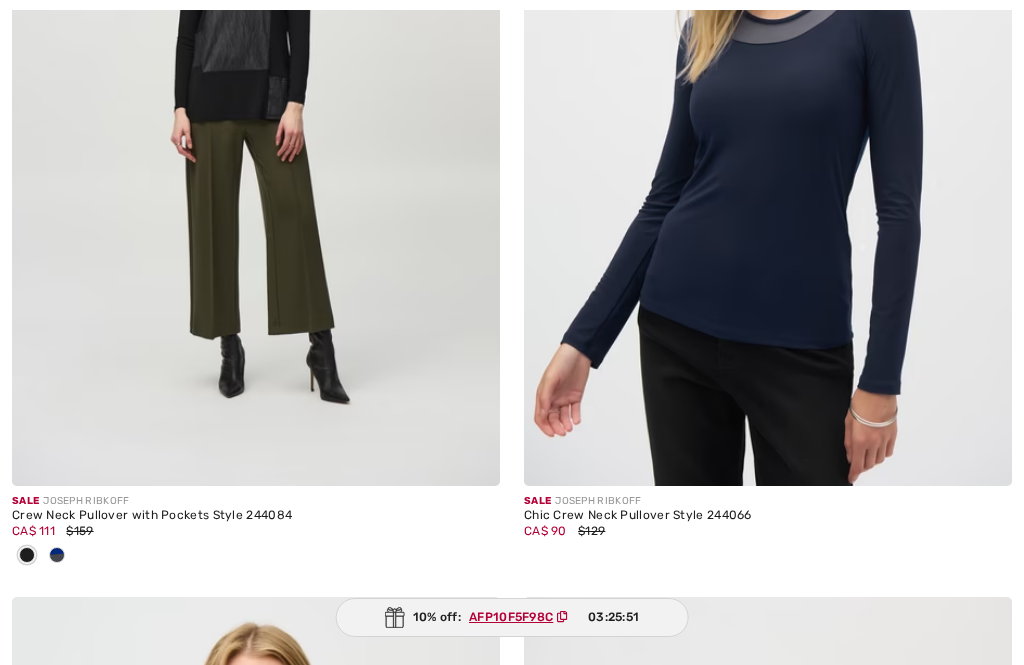 scroll, scrollTop: 1491, scrollLeft: 0, axis: vertical 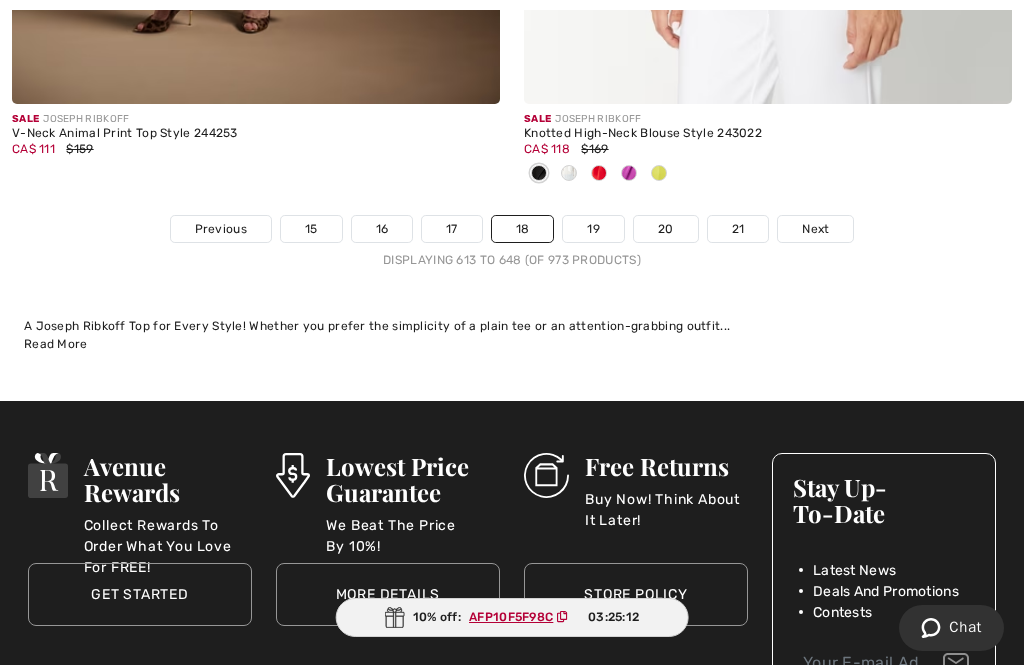 click on "Next" at bounding box center (815, 229) 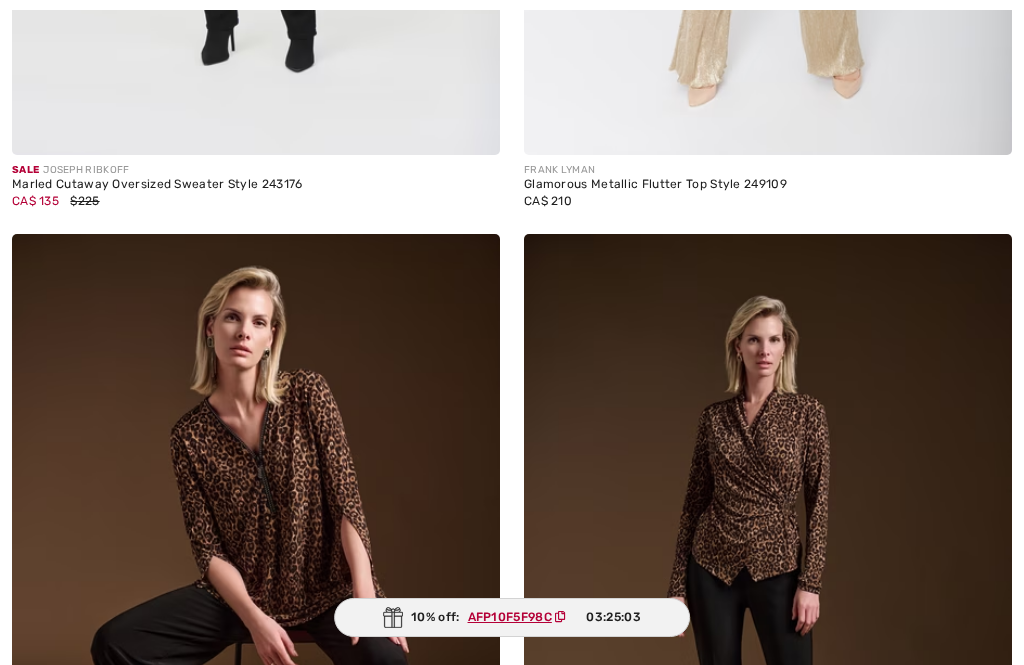 scroll, scrollTop: 955, scrollLeft: 0, axis: vertical 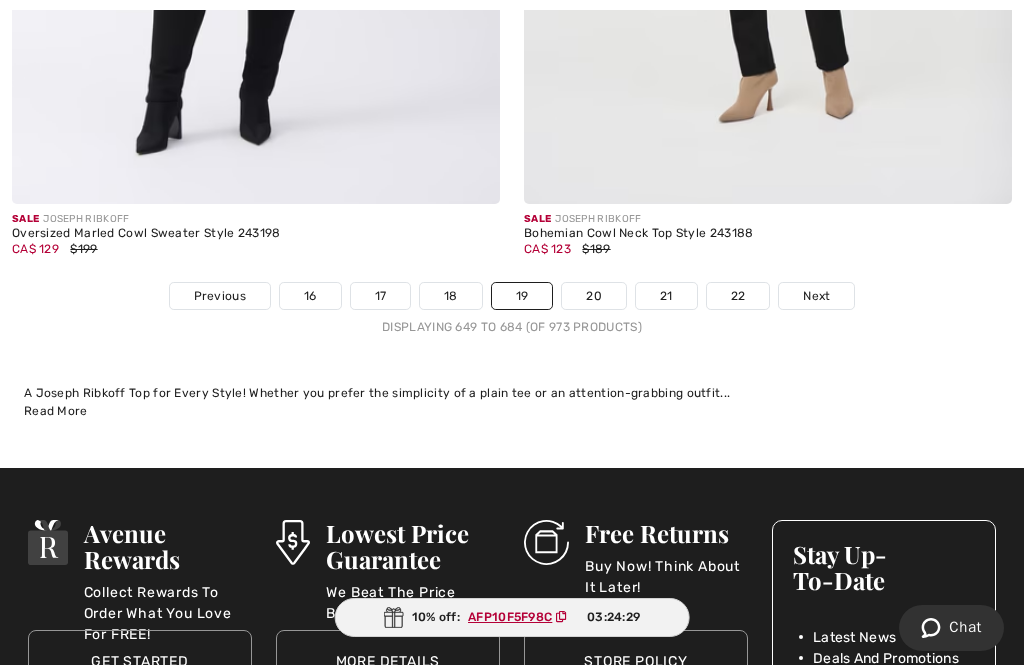 click on "Next" at bounding box center (816, 296) 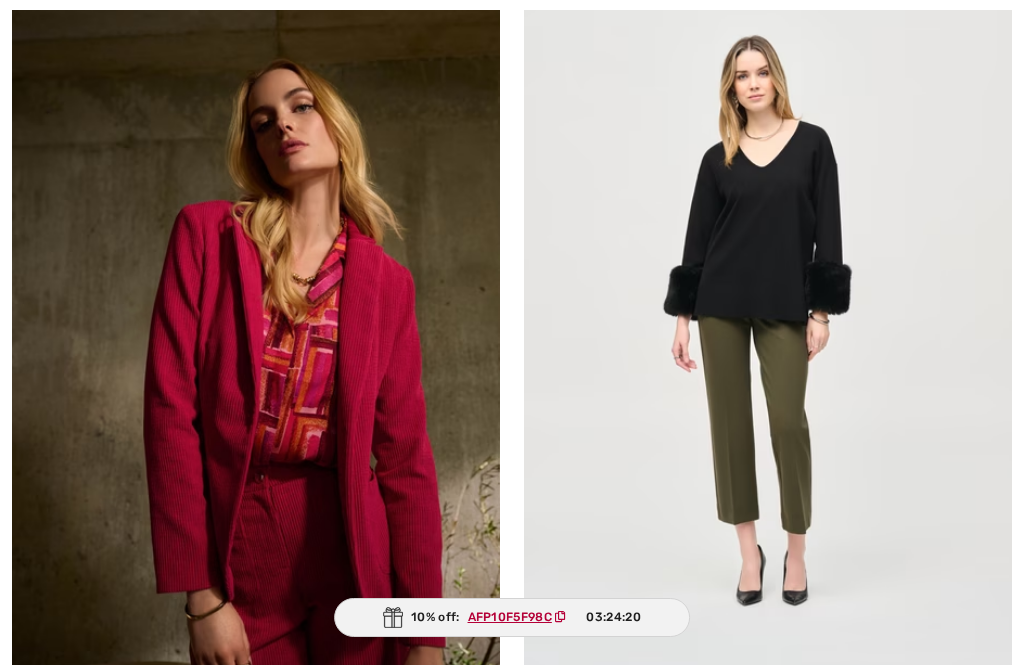 scroll, scrollTop: 1493, scrollLeft: 0, axis: vertical 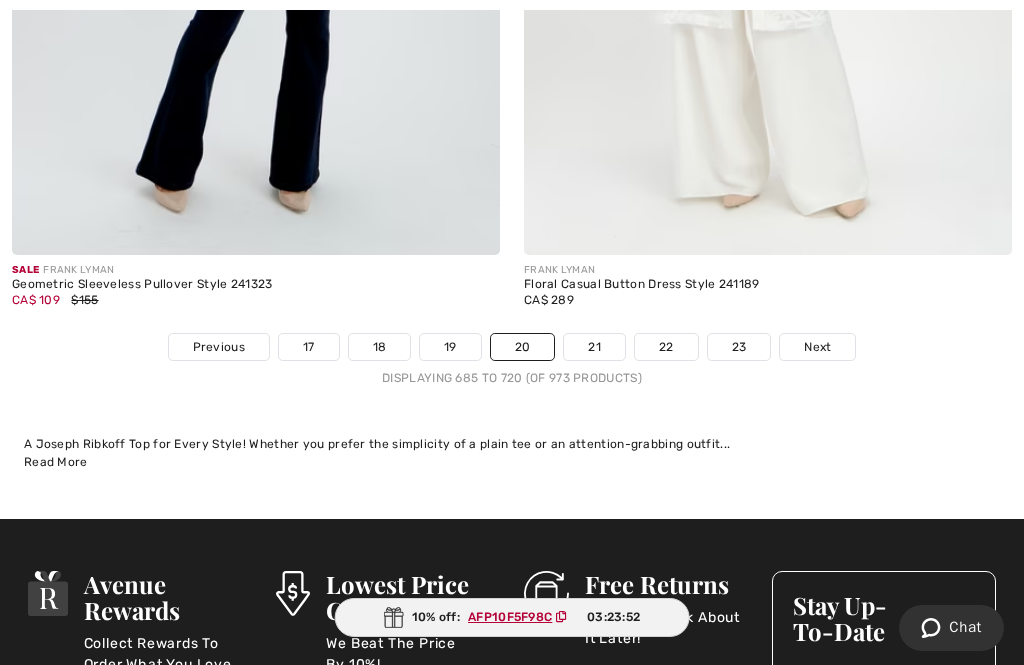 click on "21" at bounding box center [594, 347] 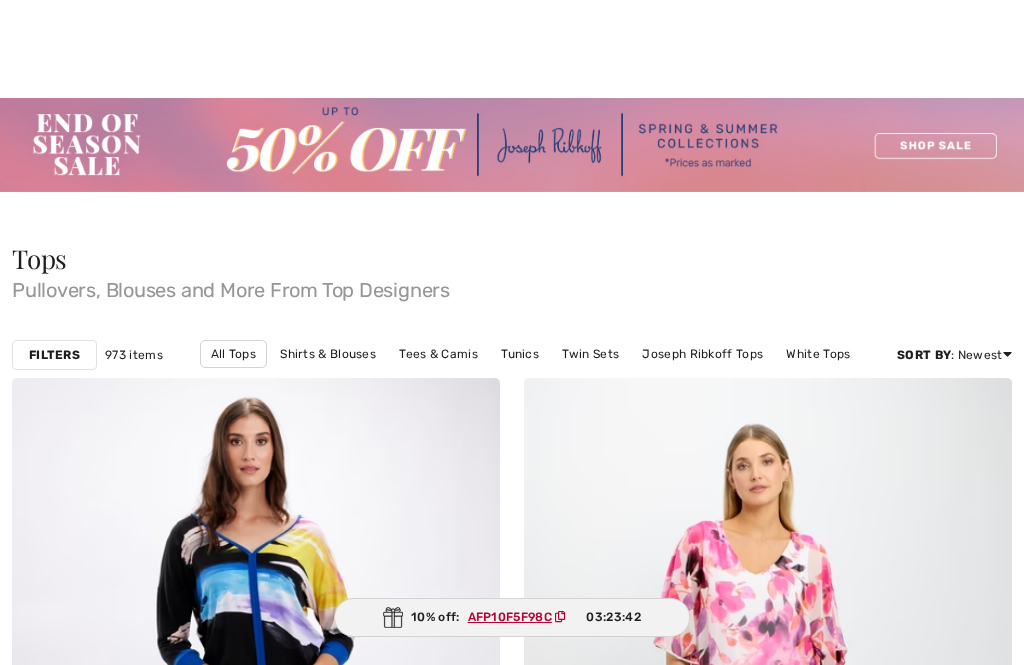 checkbox on "true" 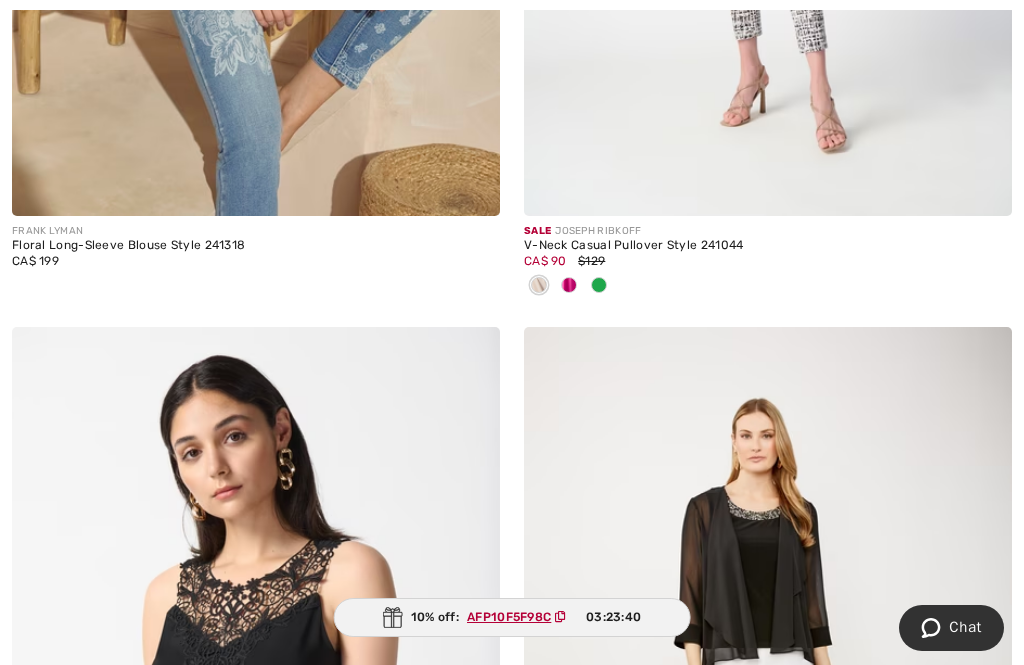 scroll, scrollTop: 1771, scrollLeft: 0, axis: vertical 